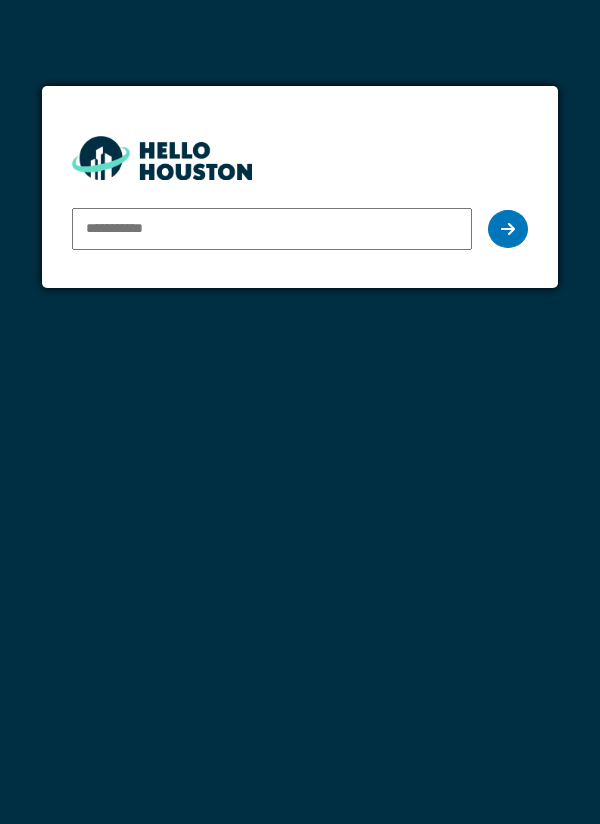 scroll, scrollTop: 0, scrollLeft: 0, axis: both 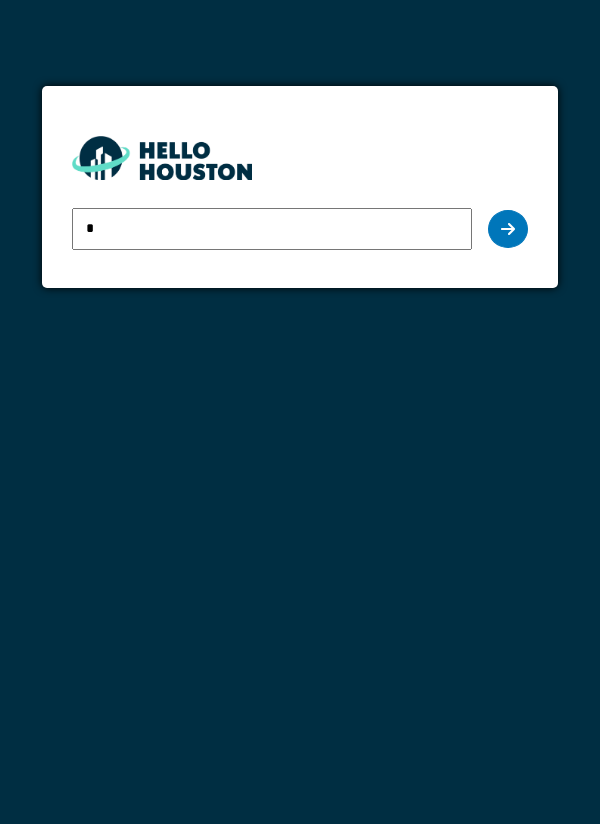 type on "**********" 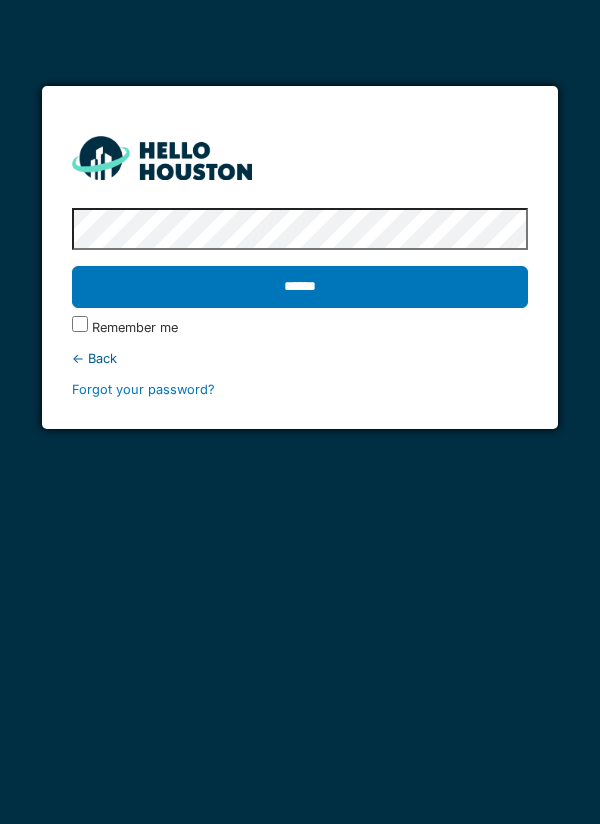 click on "******" at bounding box center (300, 287) 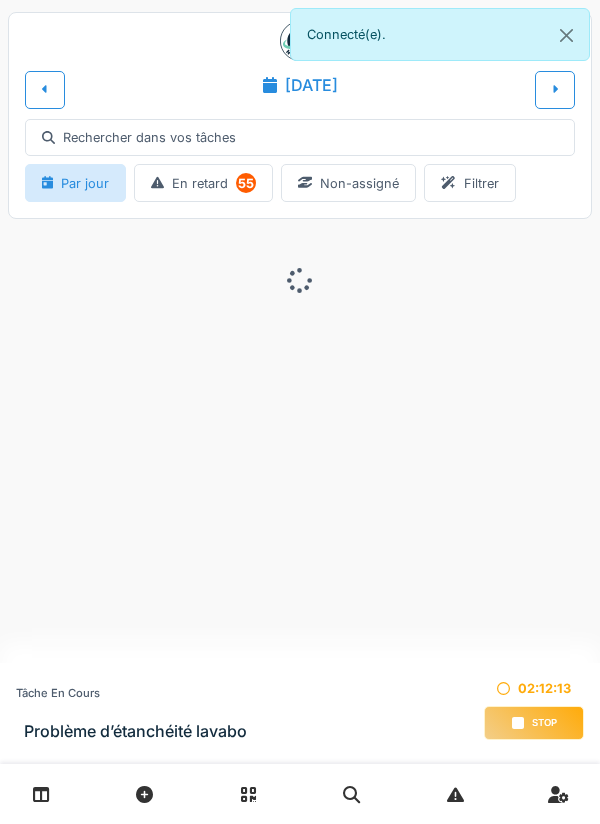 scroll, scrollTop: 0, scrollLeft: 0, axis: both 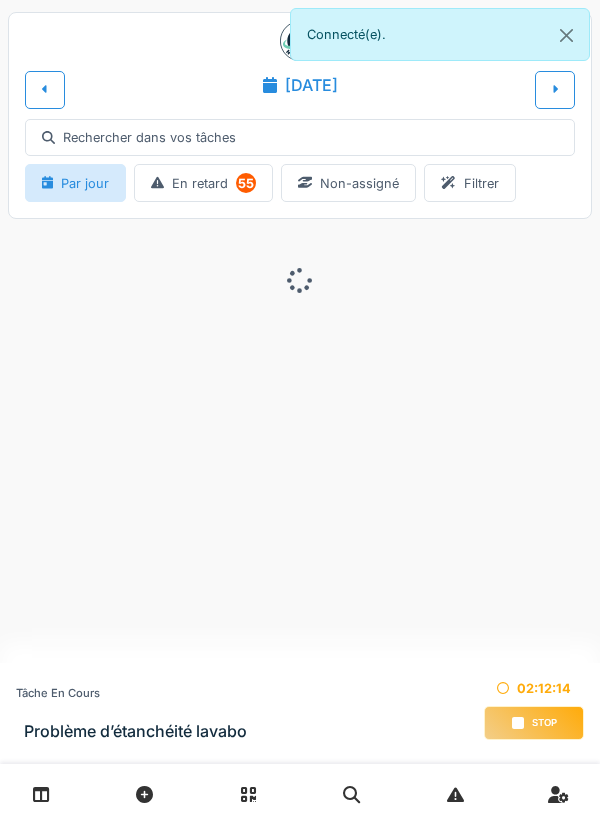 click on "stop" at bounding box center (534, 723) 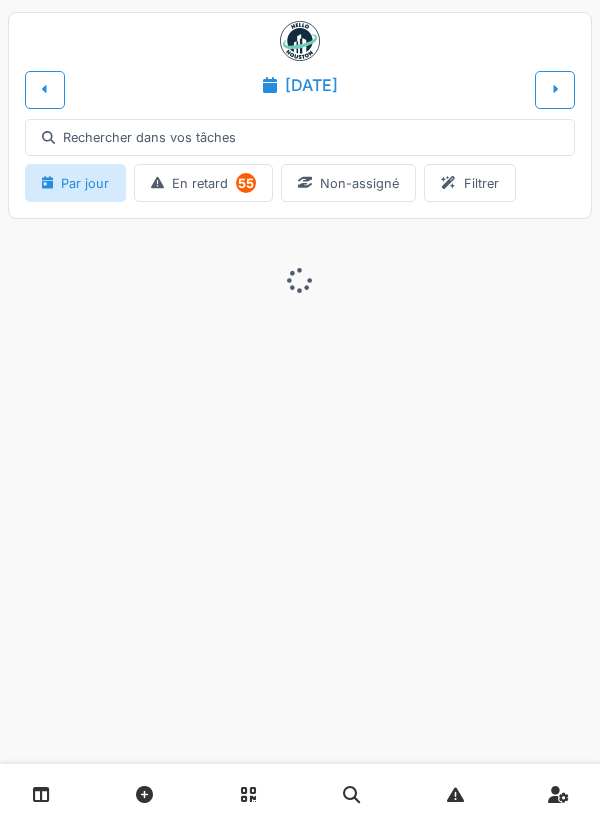 scroll, scrollTop: 0, scrollLeft: 0, axis: both 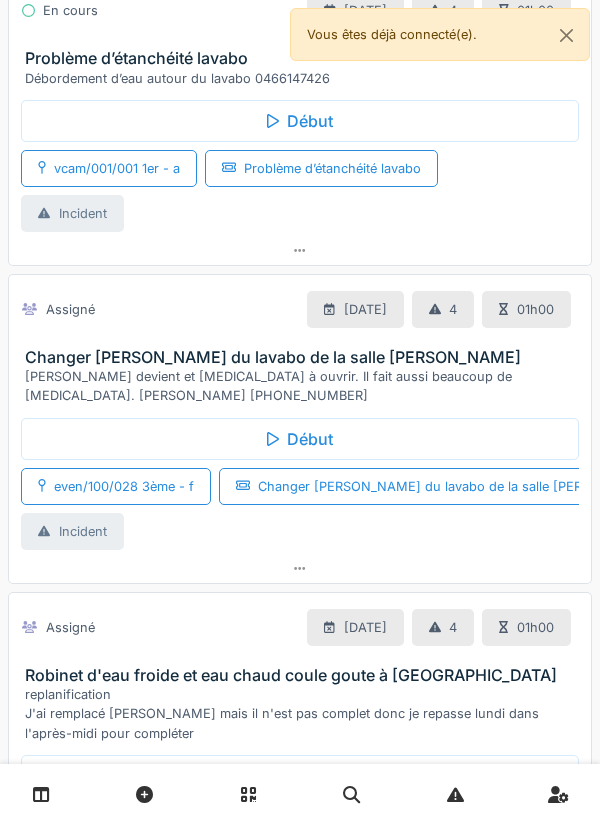 click on "Début" at bounding box center [300, 439] 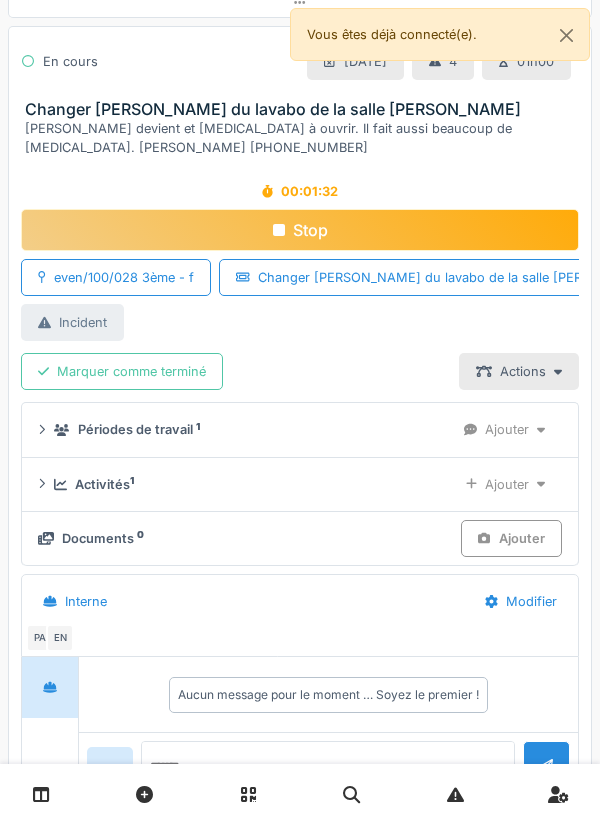 scroll, scrollTop: 1482, scrollLeft: 0, axis: vertical 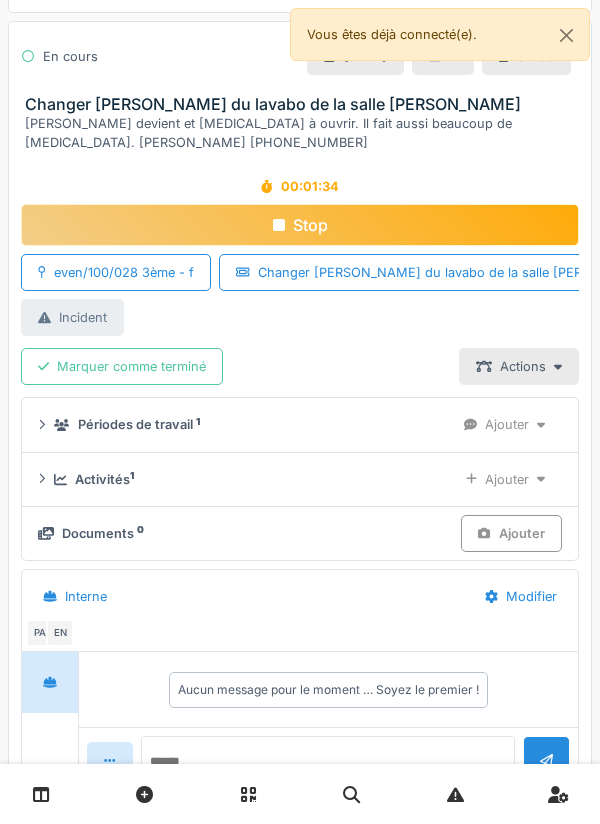 click on "Ajouter" at bounding box center [505, 479] 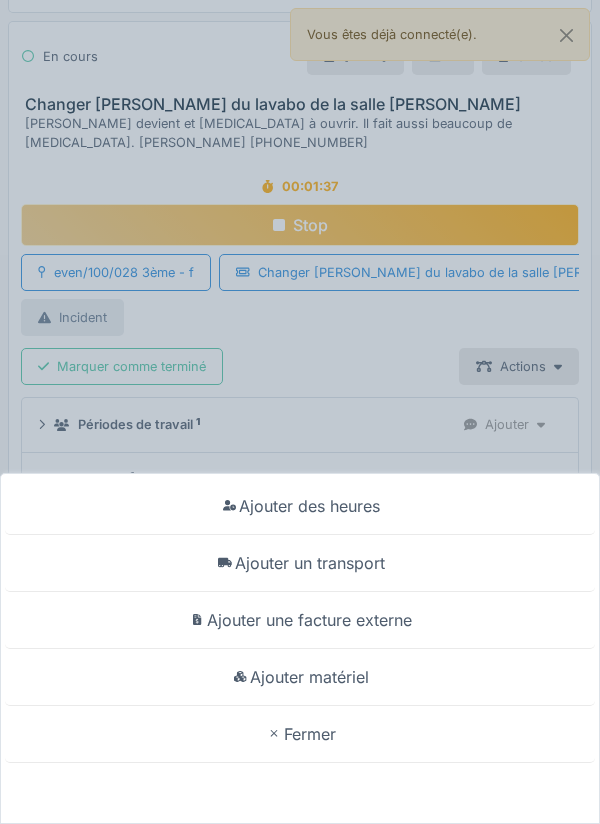 click on "Ajouter un transport" at bounding box center (300, 563) 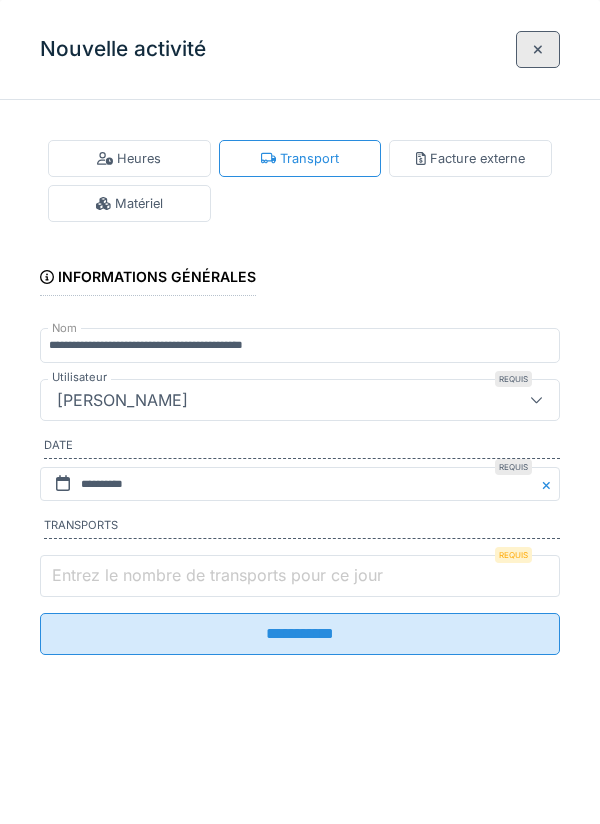 click on "Entrez le nombre de transports pour ce jour" at bounding box center (300, 576) 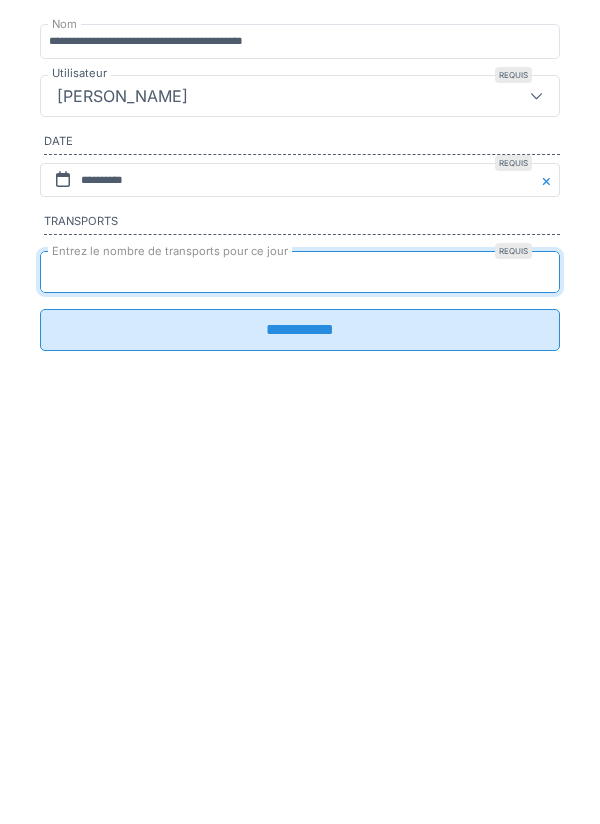 type on "*" 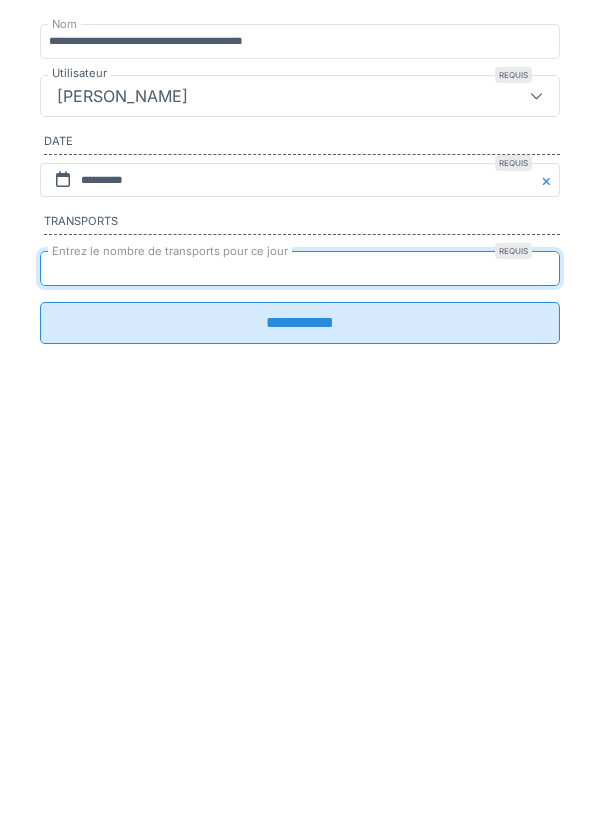click on "**********" at bounding box center (300, 627) 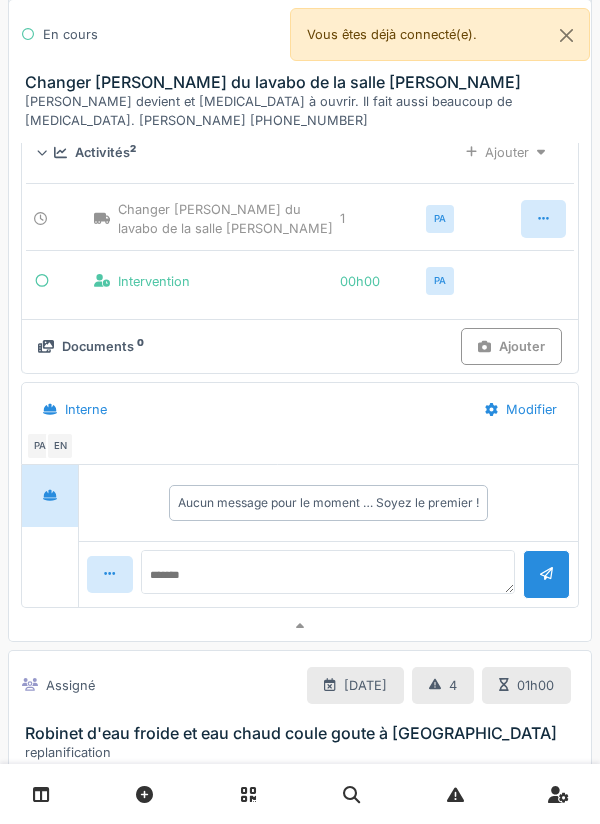 click at bounding box center [300, 626] 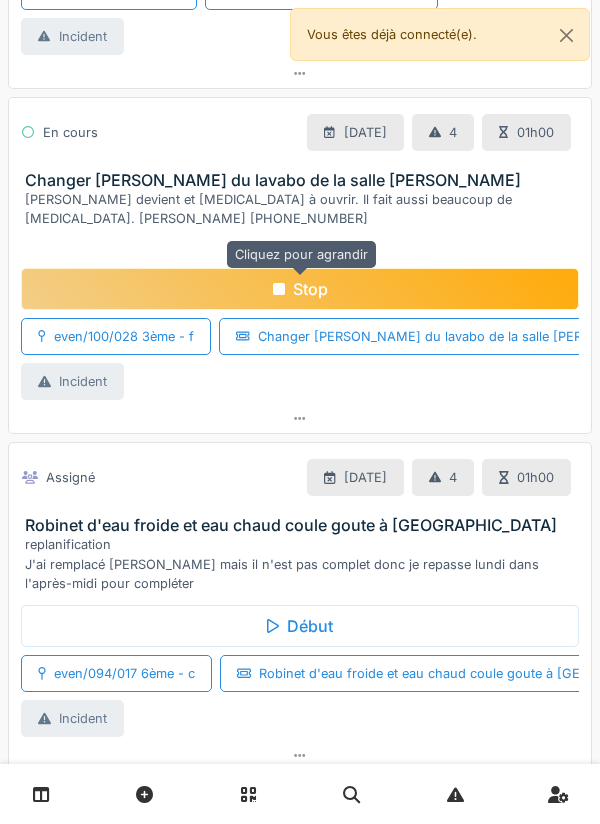 scroll, scrollTop: 1518, scrollLeft: 0, axis: vertical 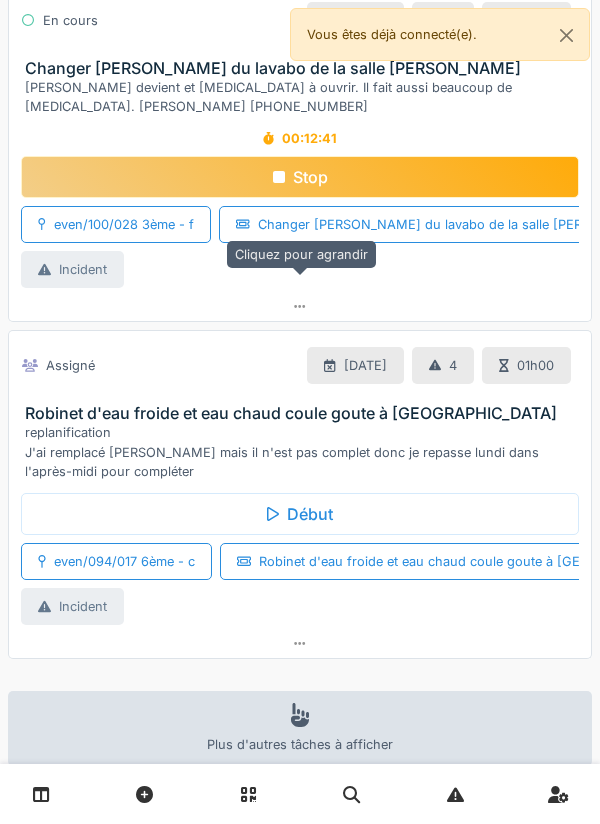 click at bounding box center [300, 306] 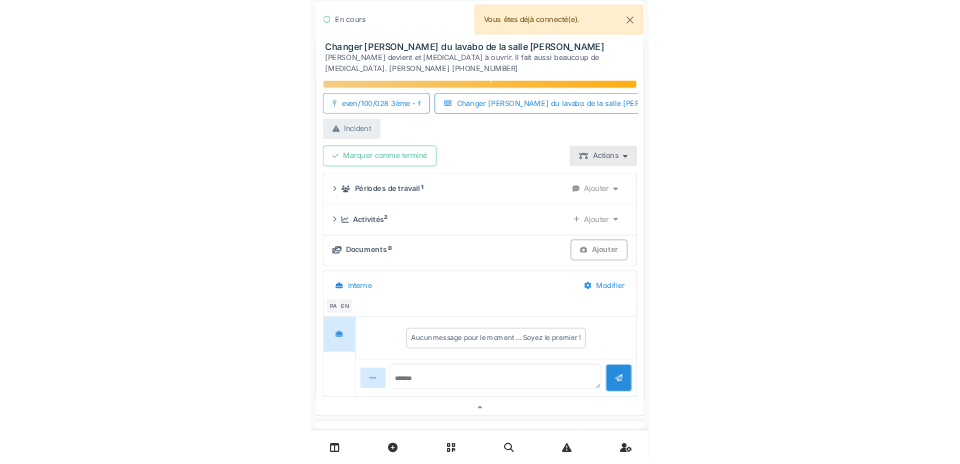 scroll, scrollTop: 1614, scrollLeft: 0, axis: vertical 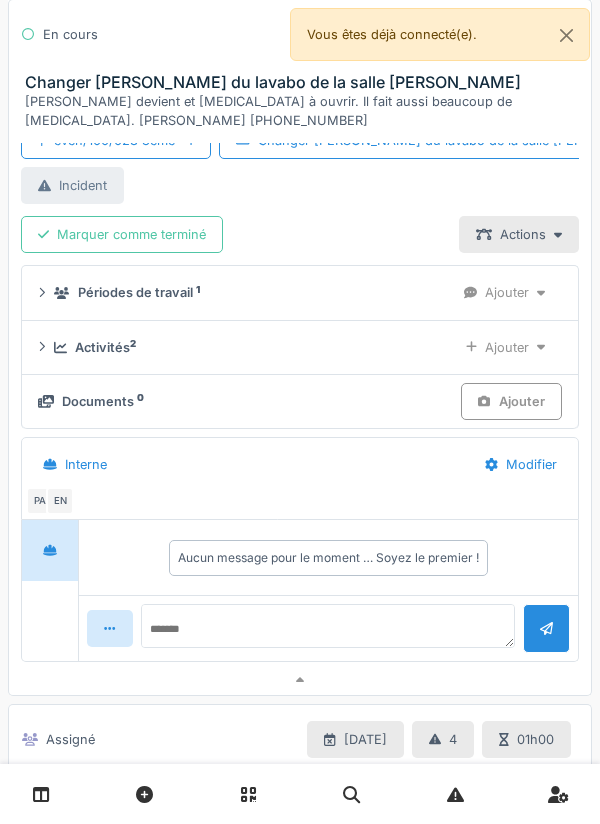 click on "Ajouter" at bounding box center (511, 401) 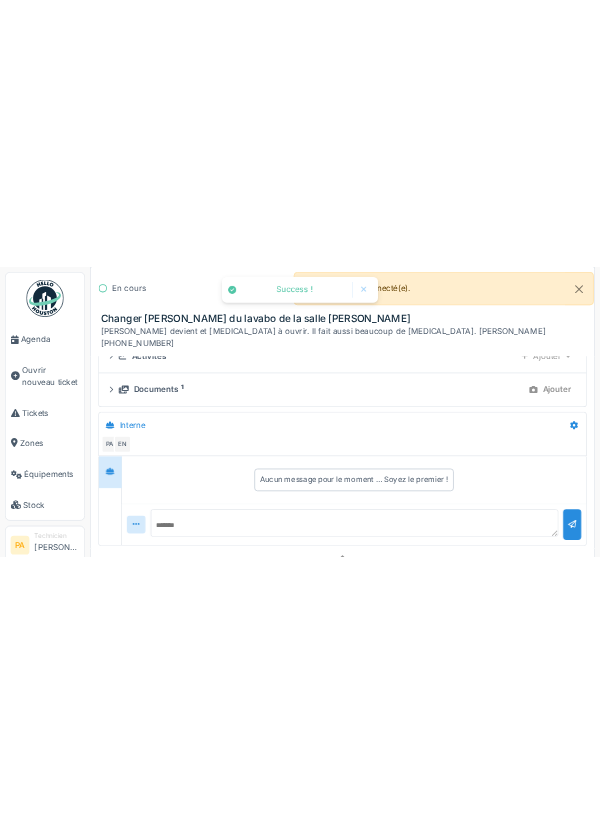scroll, scrollTop: 1502, scrollLeft: 0, axis: vertical 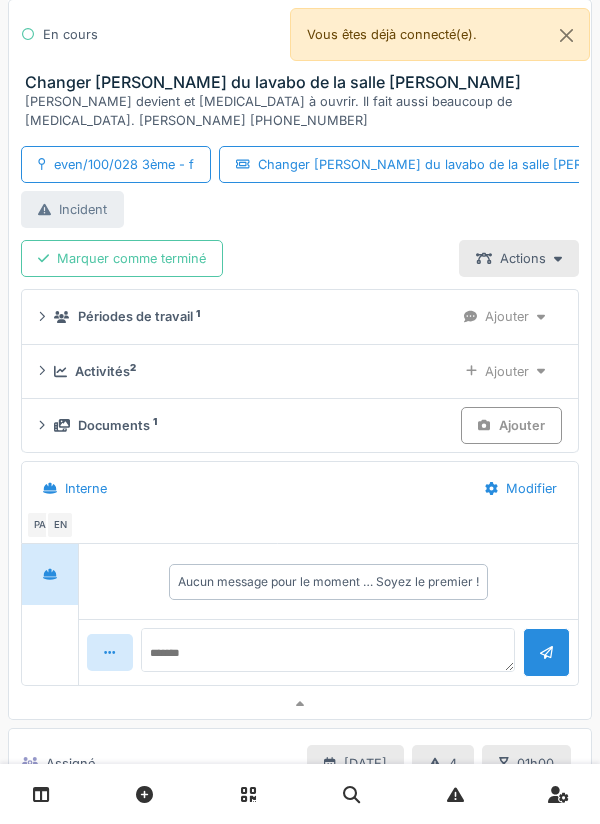 click on "Ajouter" at bounding box center [511, 425] 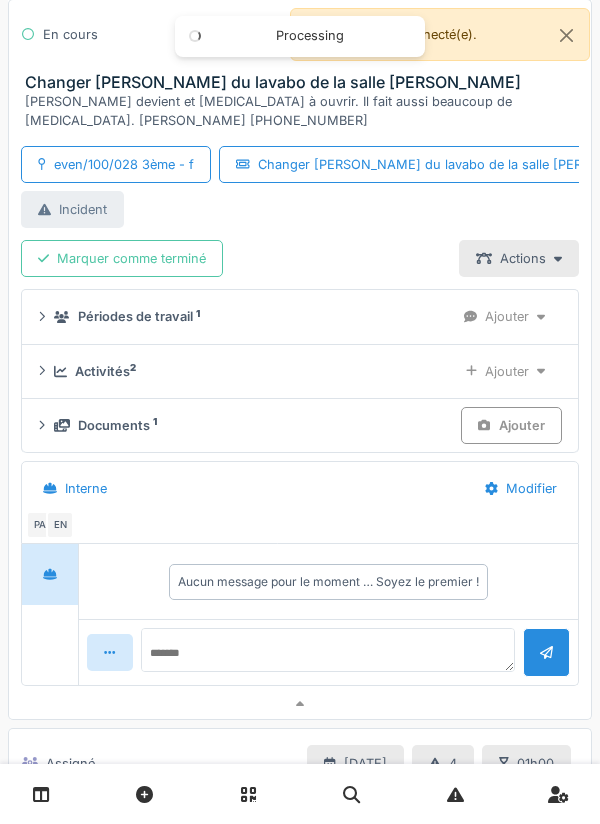 click on "Ajouter" at bounding box center [511, 425] 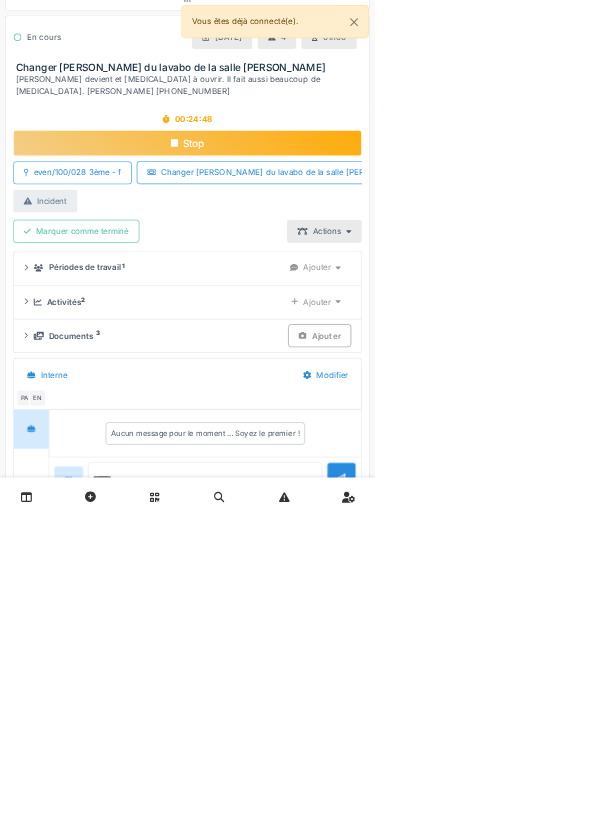 scroll, scrollTop: 1590, scrollLeft: 0, axis: vertical 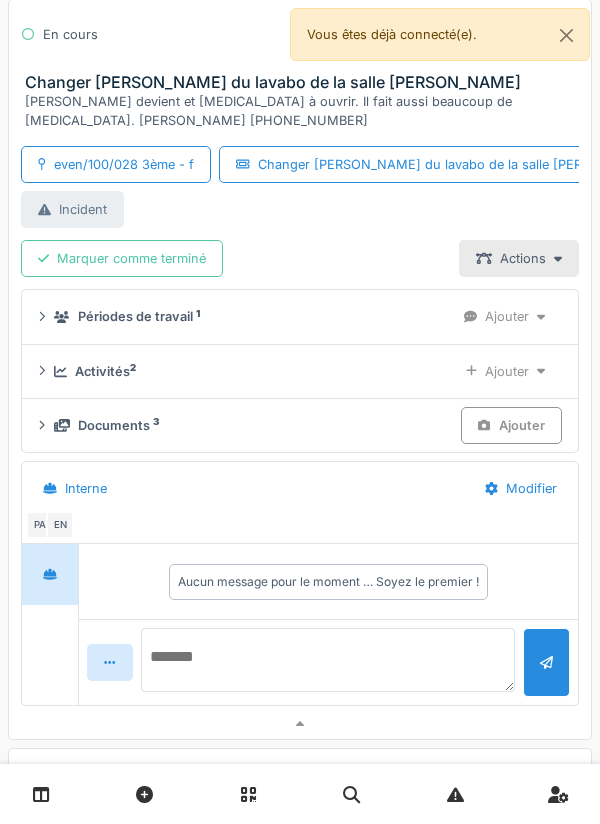 click at bounding box center (328, 660) 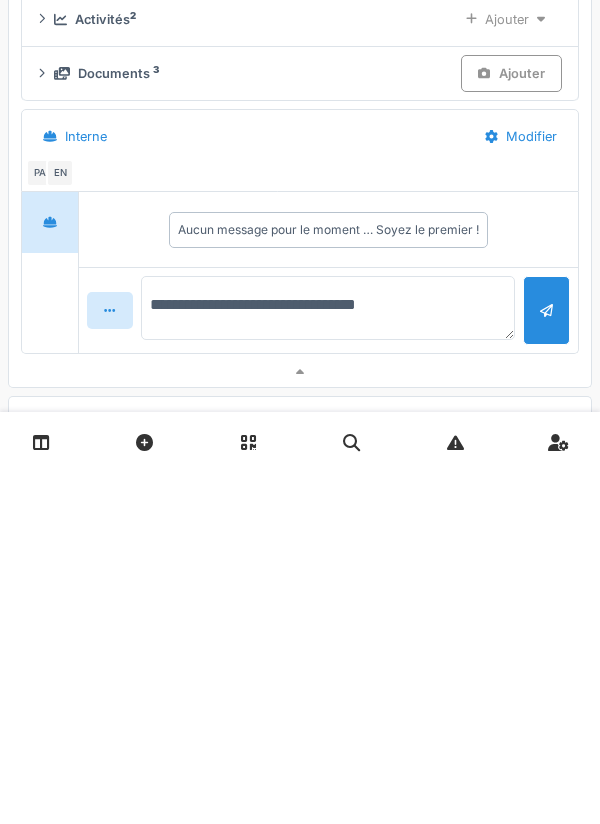type on "**********" 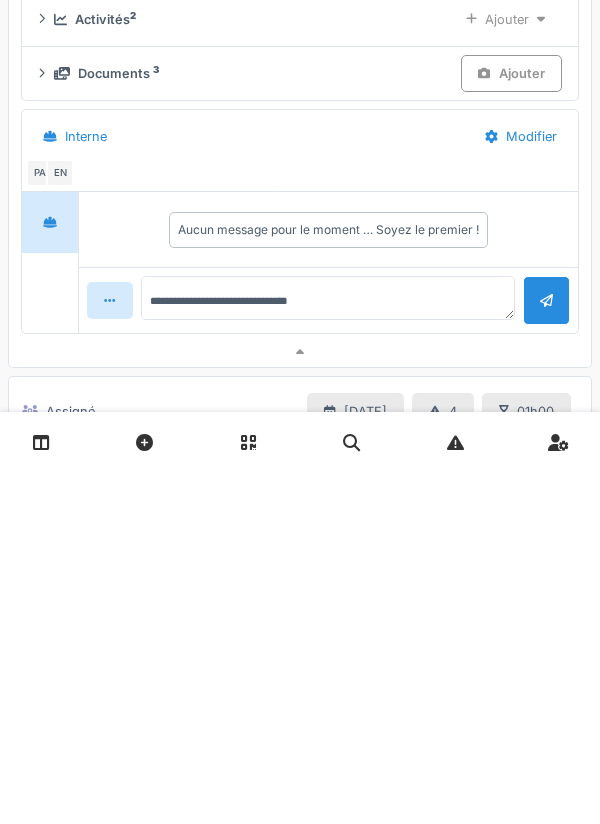 click at bounding box center (546, 652) 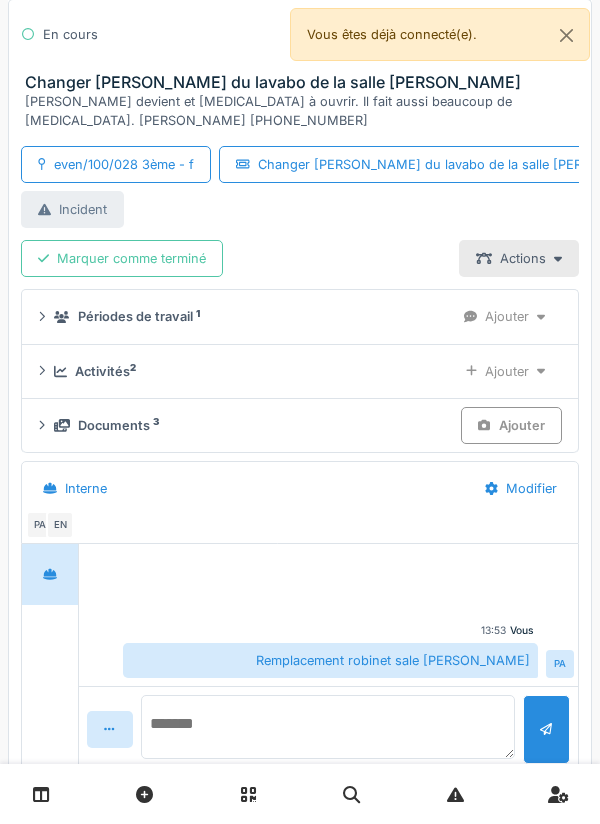 click at bounding box center [328, 727] 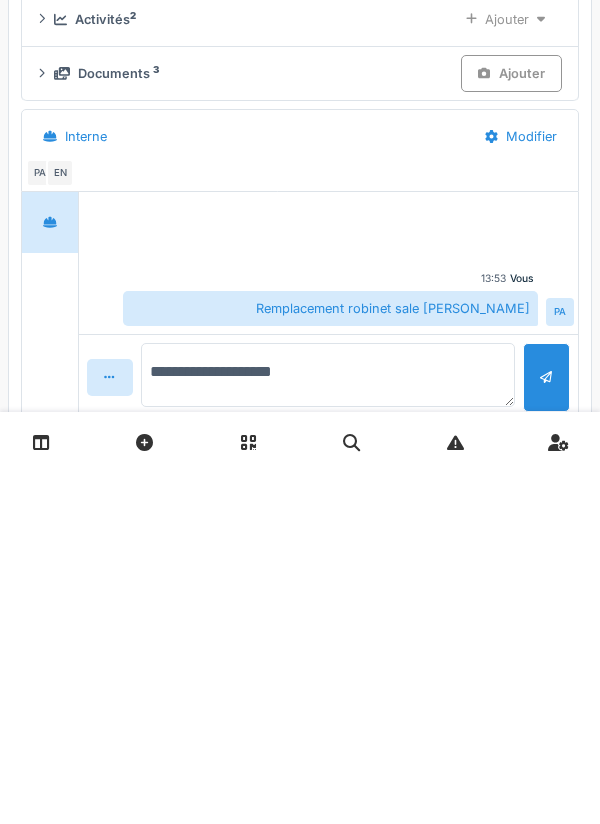 type on "**********" 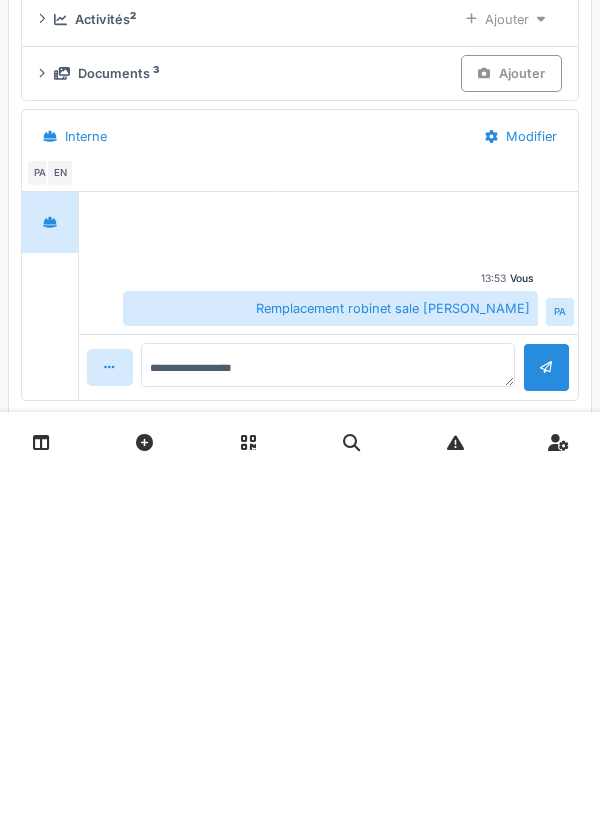 click at bounding box center (546, 719) 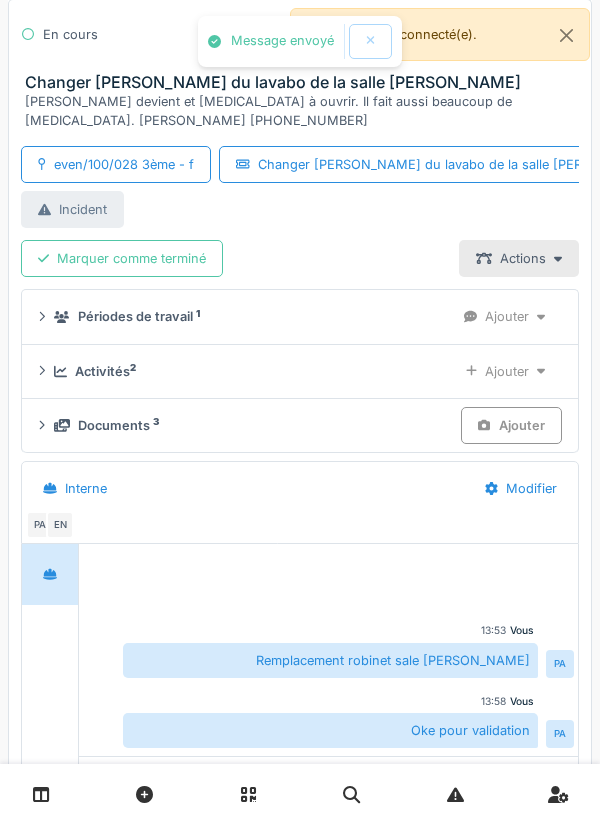 click on "Activités 2" at bounding box center [247, 371] 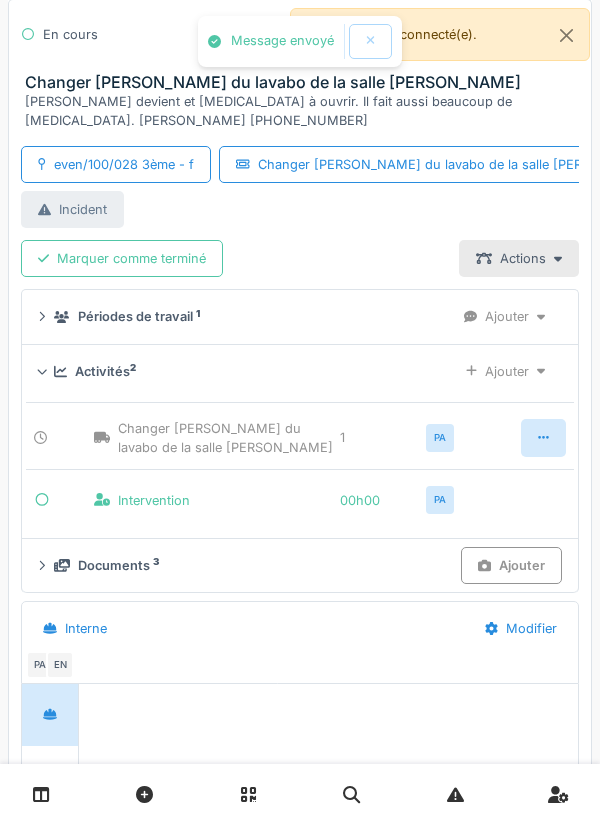 click on "Ajouter" at bounding box center (505, 371) 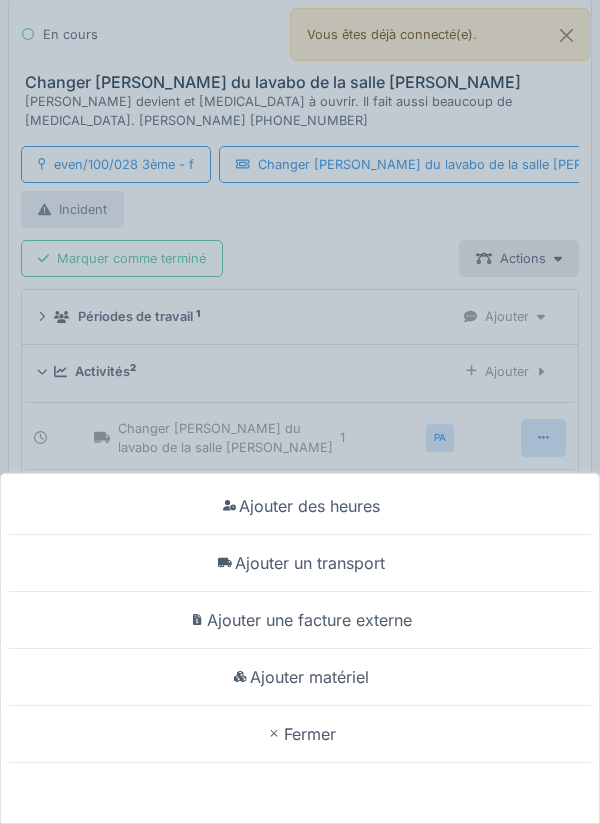click on "Ajouter matériel" at bounding box center (300, 677) 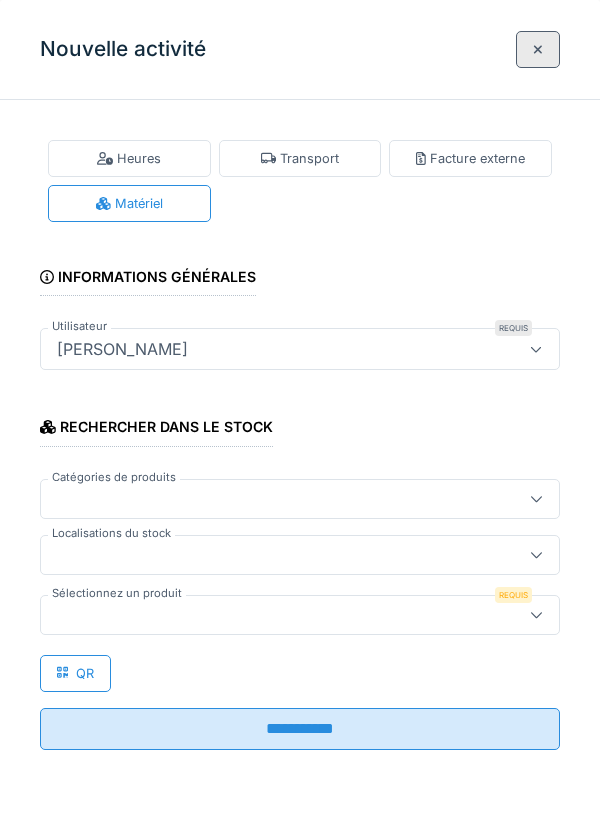 click 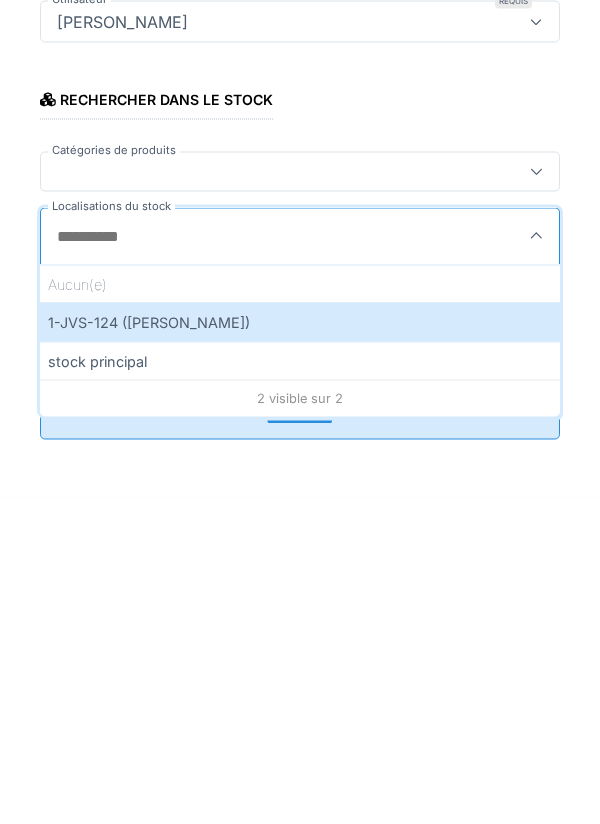 click on "1-JVS-124 ([PERSON_NAME])" at bounding box center [300, 649] 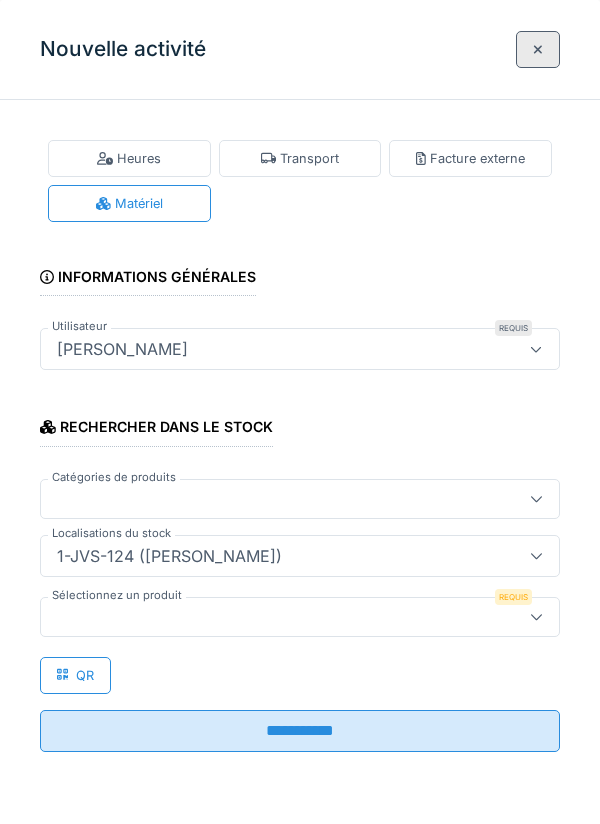 click at bounding box center [274, 617] 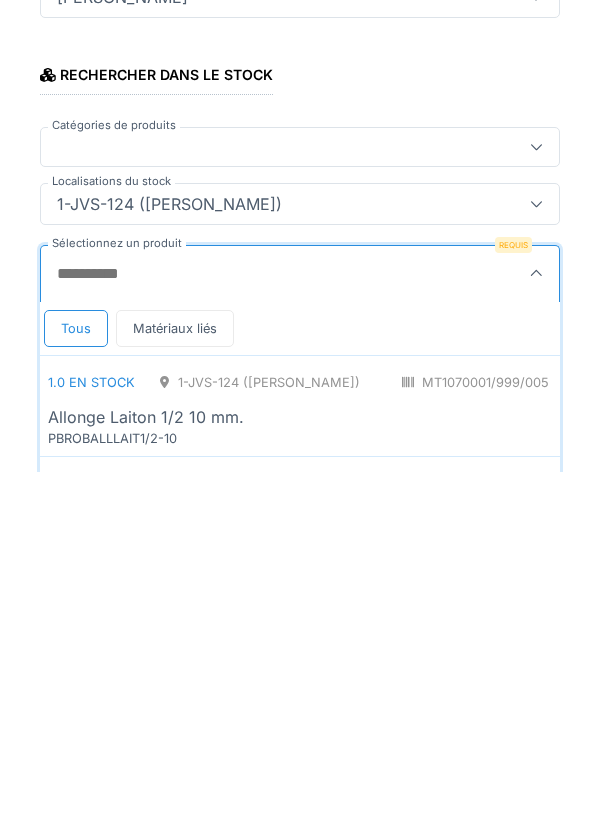 scroll, scrollTop: 1, scrollLeft: 0, axis: vertical 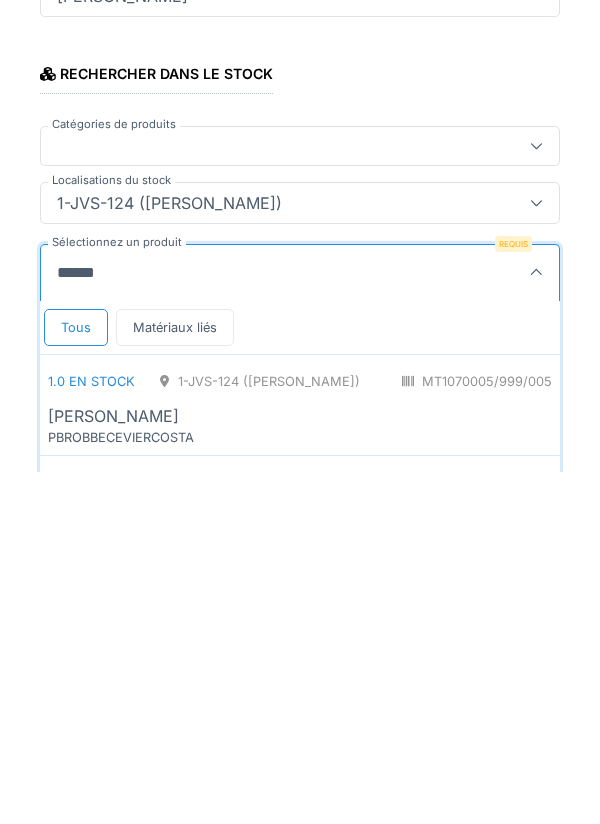 type on "*******" 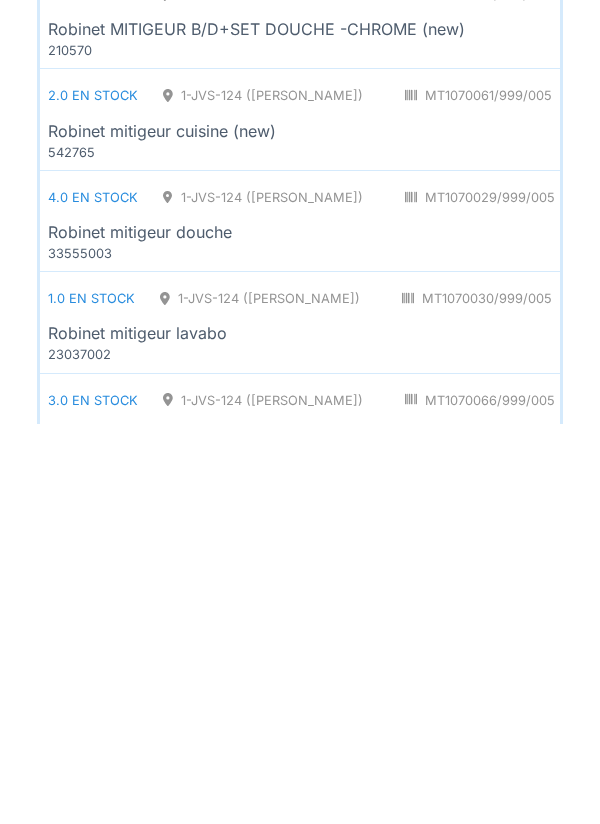scroll, scrollTop: 951, scrollLeft: 0, axis: vertical 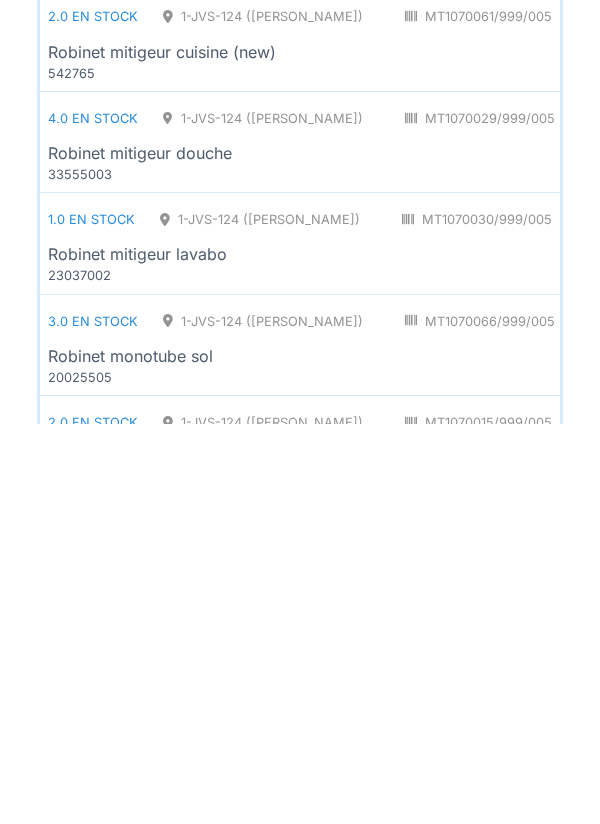 click on "Robinet mitigeur lavabo" at bounding box center [513, 654] 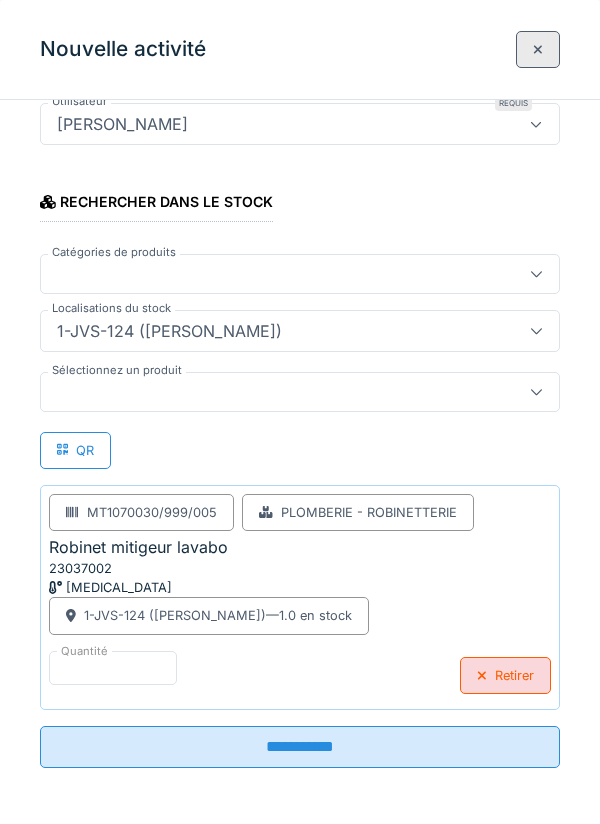scroll, scrollTop: 225, scrollLeft: 0, axis: vertical 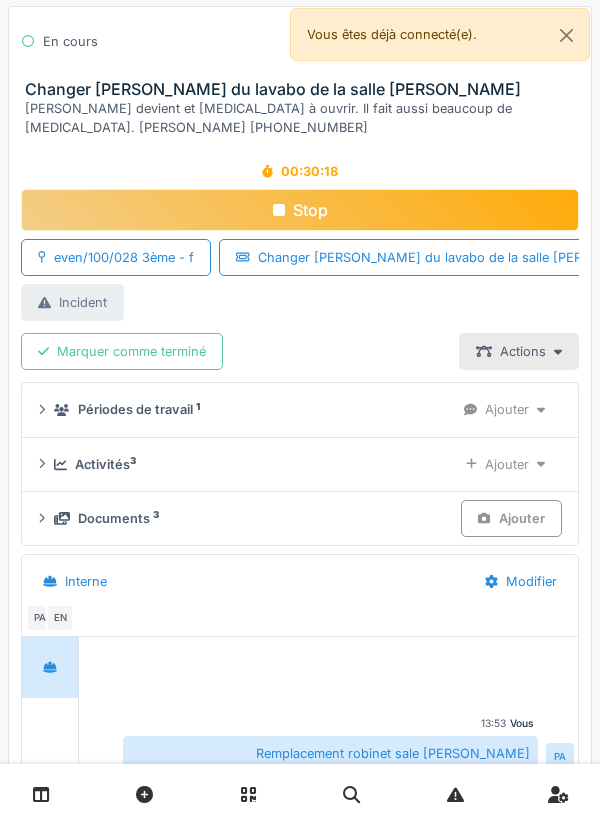 click on "Stop" at bounding box center (300, 210) 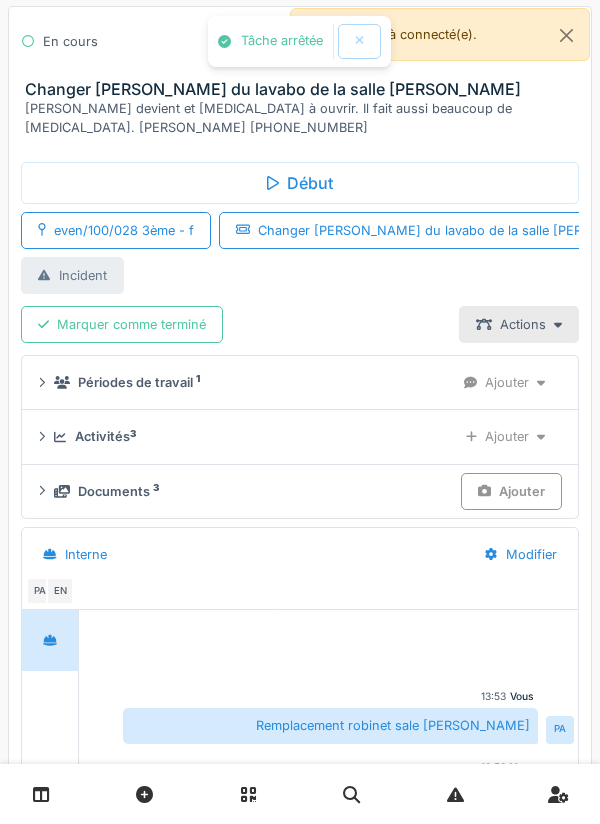 click on "Marquer comme terminé" at bounding box center [122, 324] 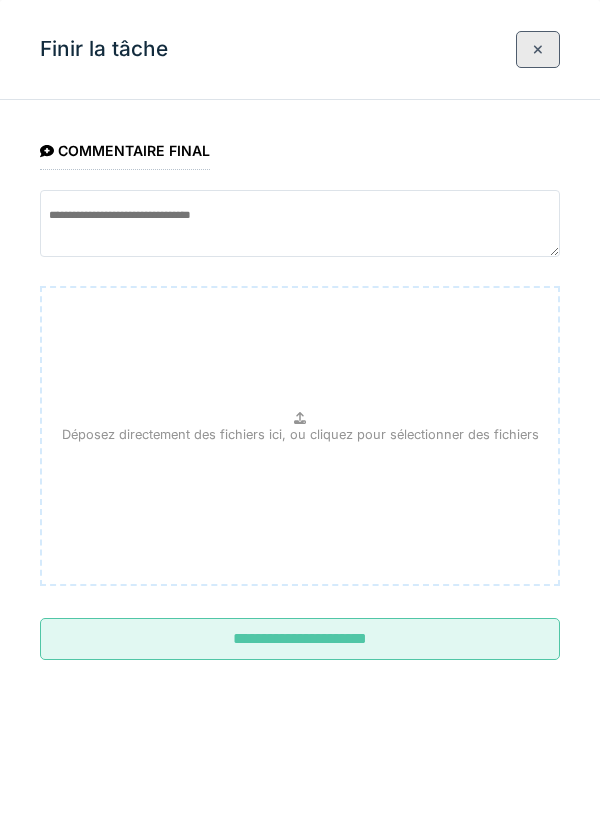 click on "**********" at bounding box center [300, 639] 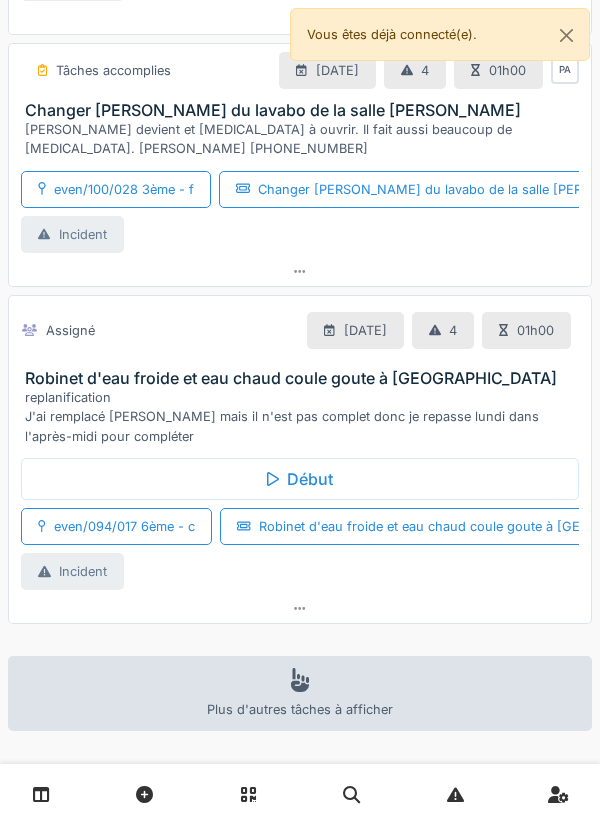 scroll, scrollTop: 1458, scrollLeft: 0, axis: vertical 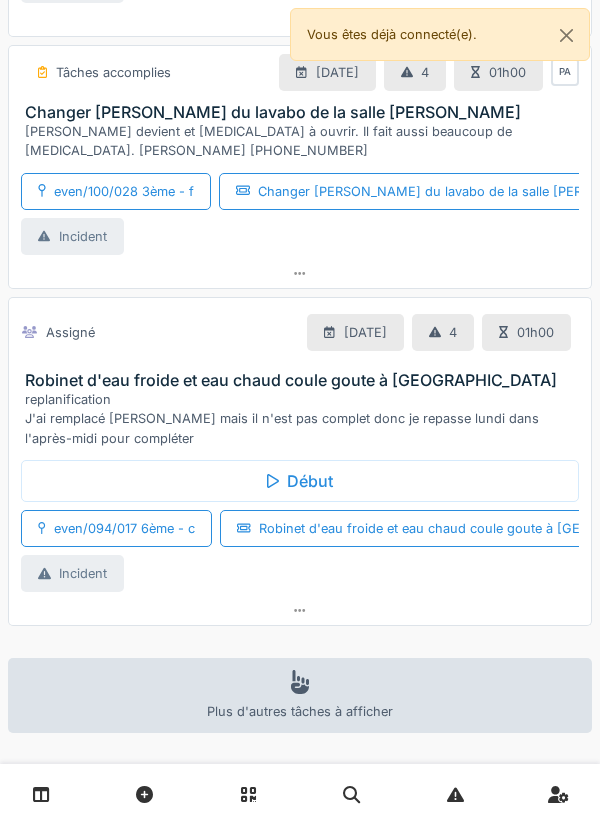 click on "Début" at bounding box center (300, 481) 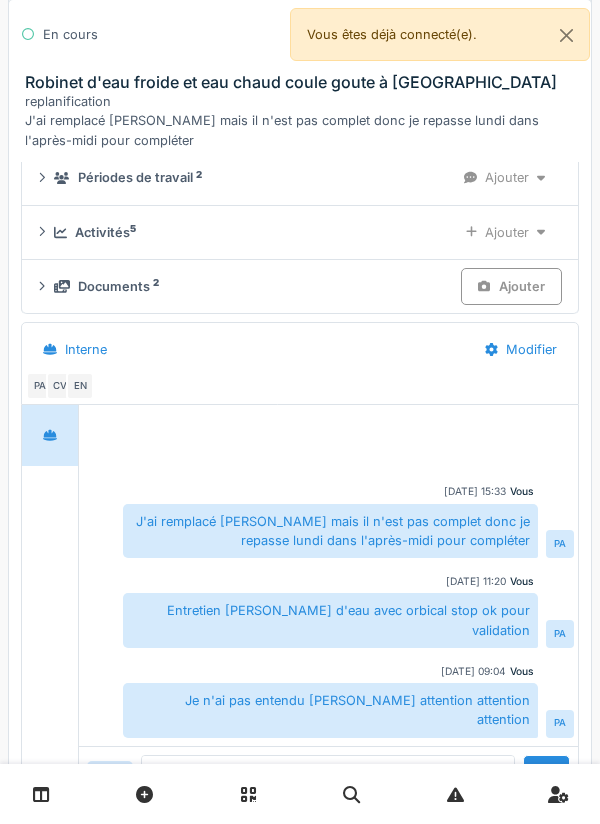 scroll, scrollTop: 2007, scrollLeft: 0, axis: vertical 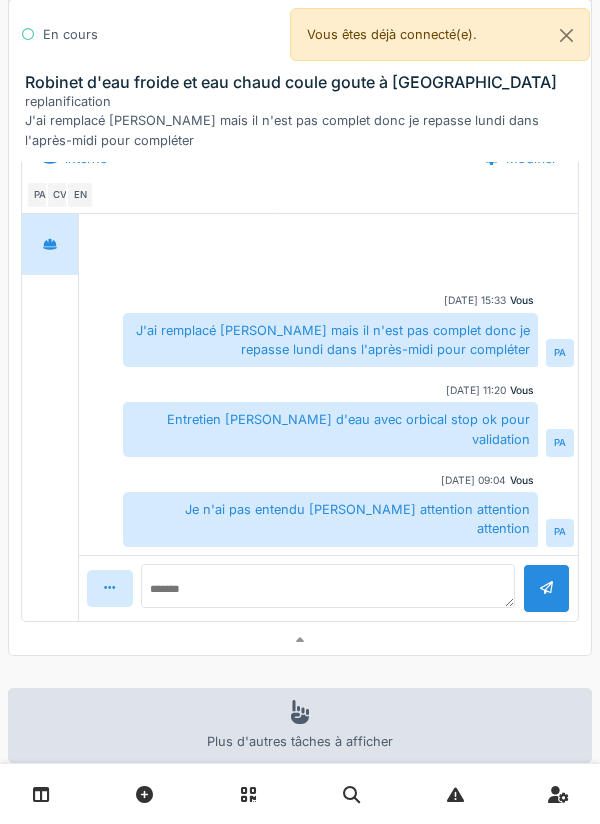 click at bounding box center [300, 640] 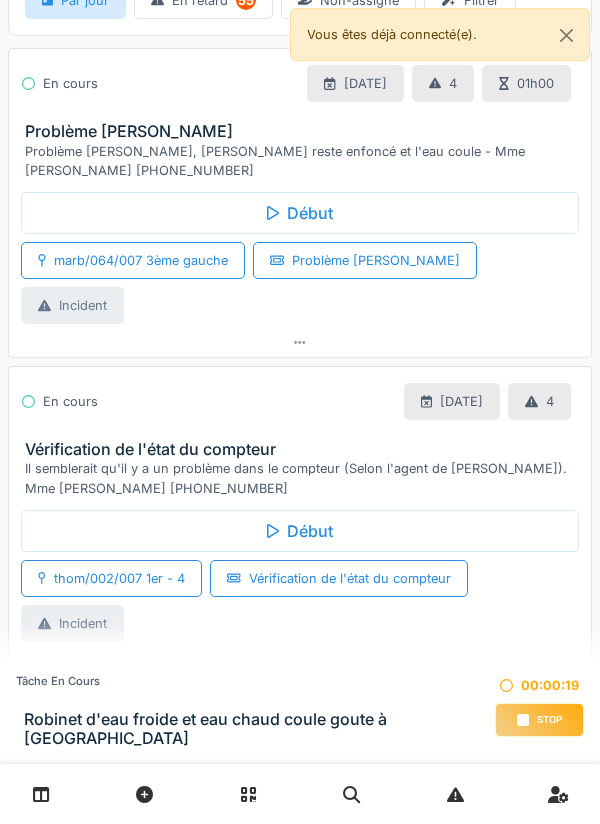 scroll, scrollTop: 0, scrollLeft: 0, axis: both 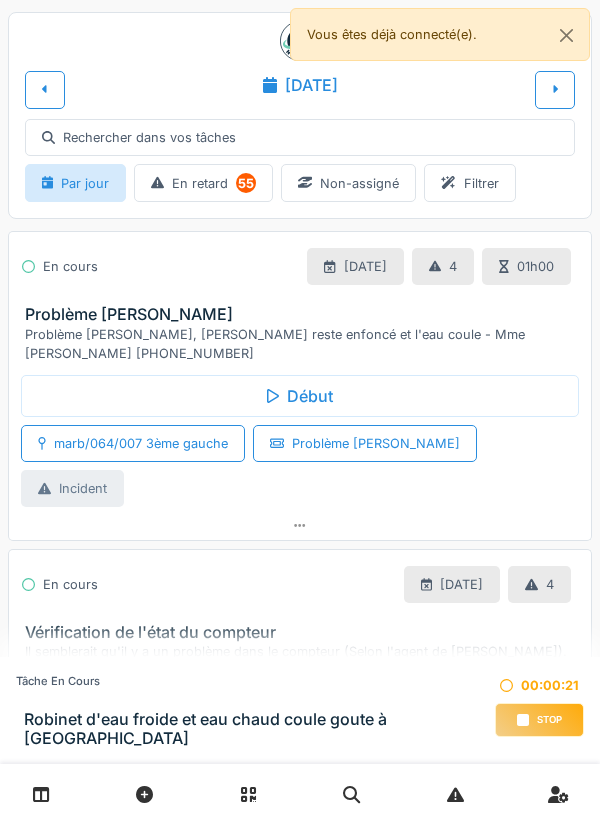 click on "02/07/2025 4" at bounding box center (491, 584) 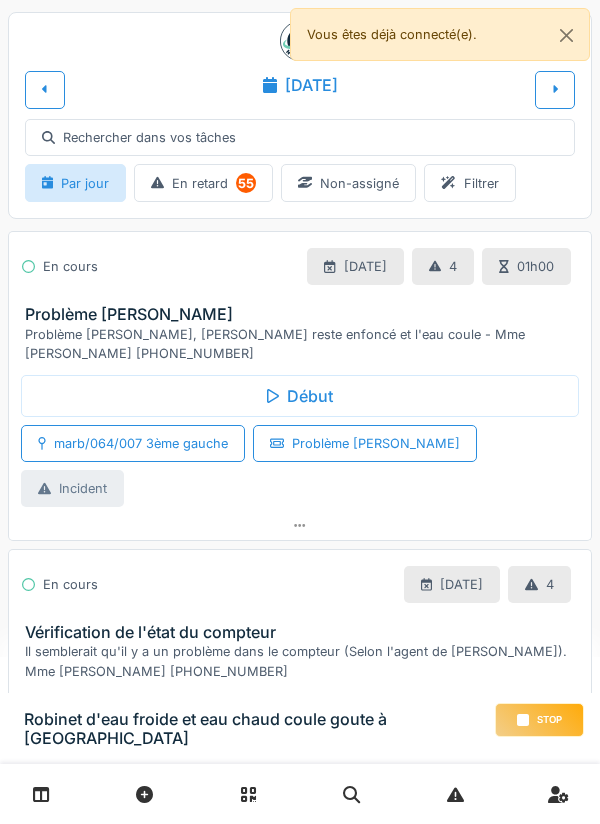 click on "Problème chasse  Problème chasse, le bouton reste enfoncé et l'eau coule - Mme Carpentier 0477.03.64.12" at bounding box center (300, 334) 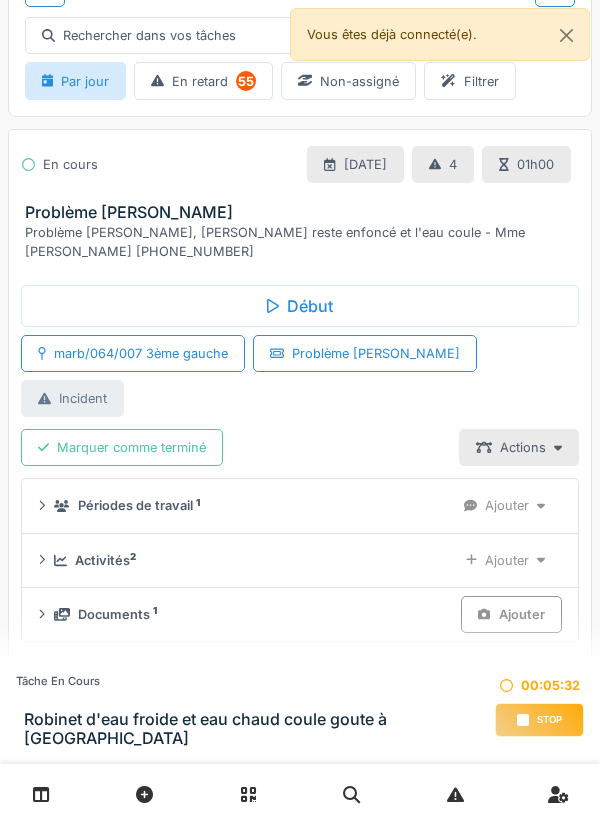 scroll, scrollTop: 0, scrollLeft: 0, axis: both 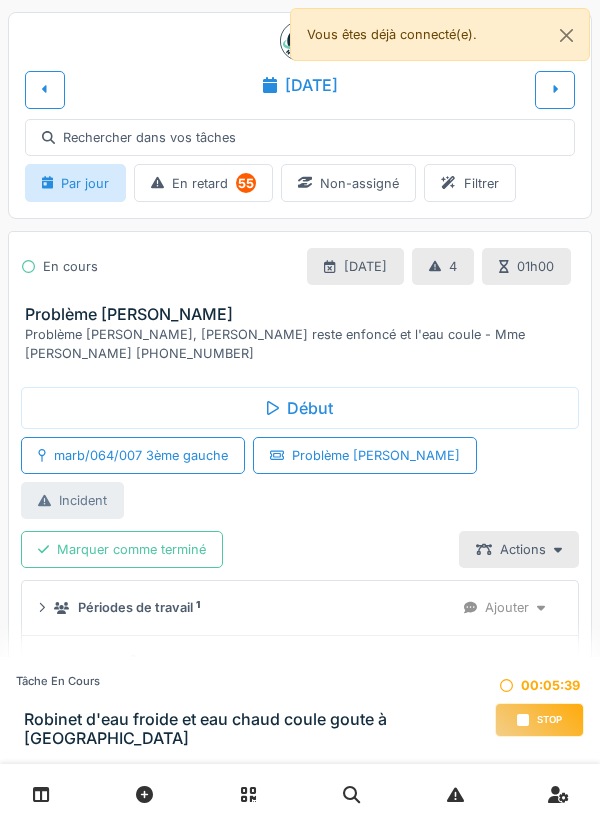 click on "stop" at bounding box center (539, 720) 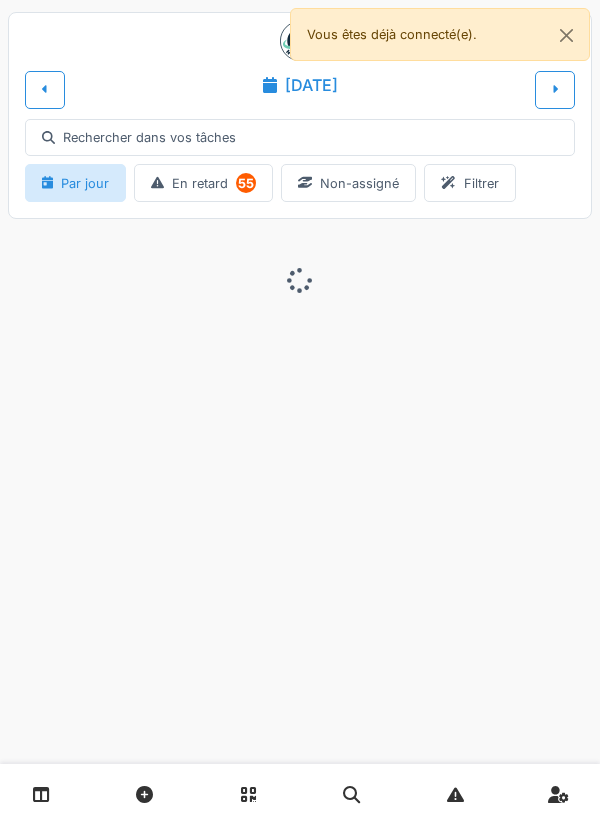 scroll, scrollTop: 0, scrollLeft: 0, axis: both 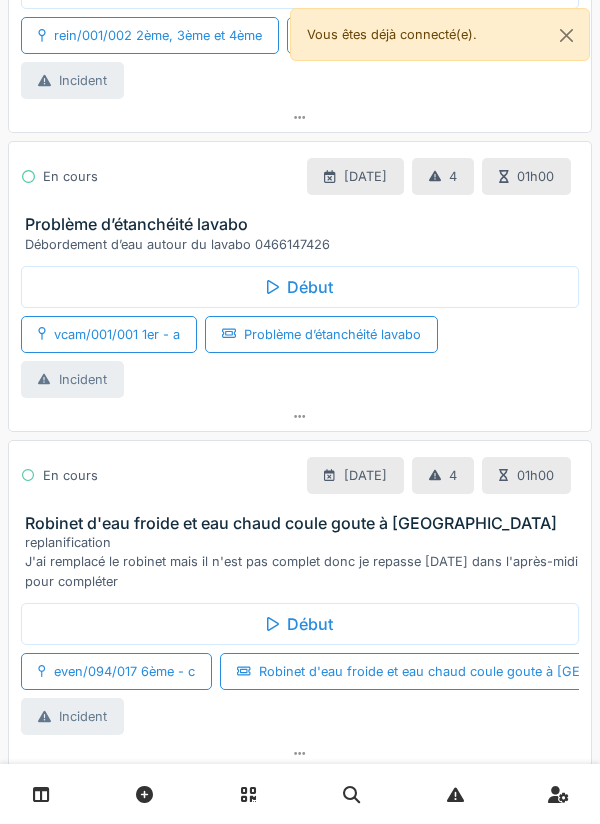 click on "Robinet d'eau froide et eau chaud coule goute à [GEOGRAPHIC_DATA]" at bounding box center [304, 523] 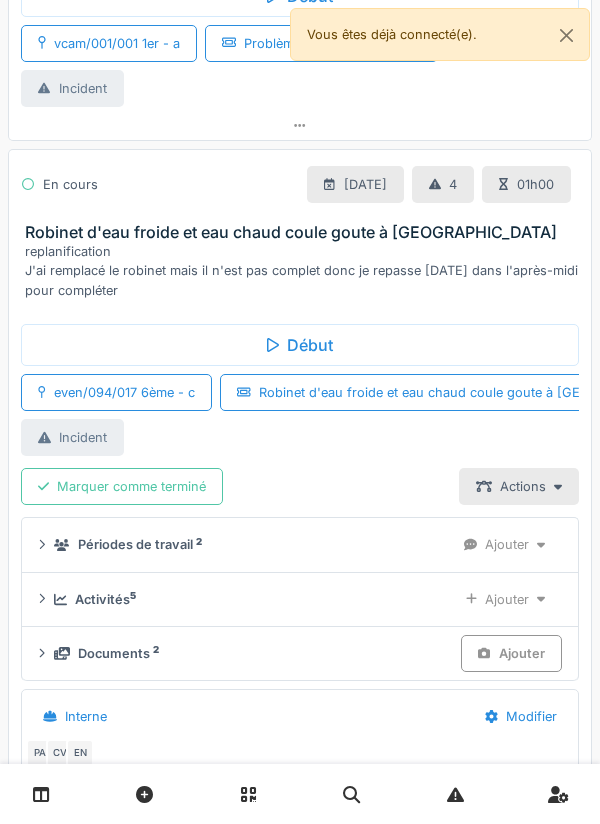 scroll, scrollTop: 1404, scrollLeft: 0, axis: vertical 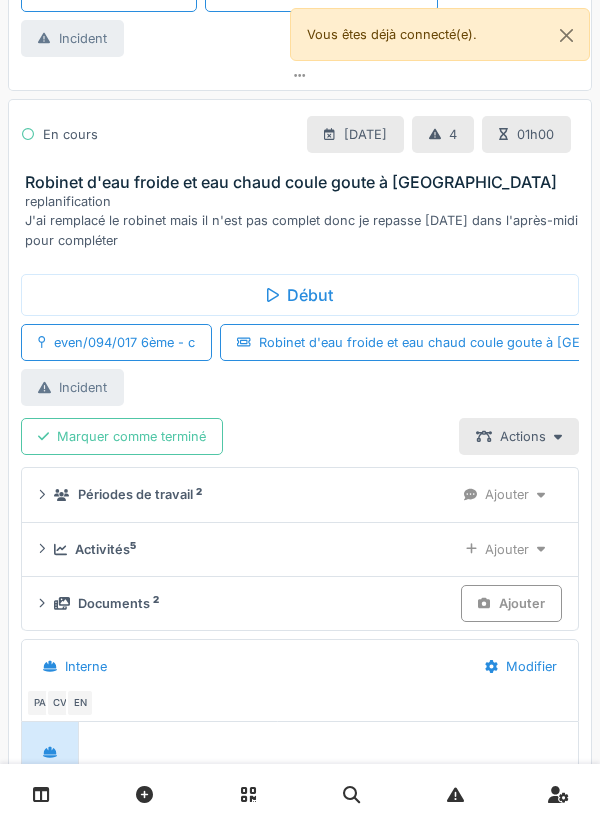 click on "Robinet d'eau froide et eau chaud coule goute à [GEOGRAPHIC_DATA]" at bounding box center (304, 182) 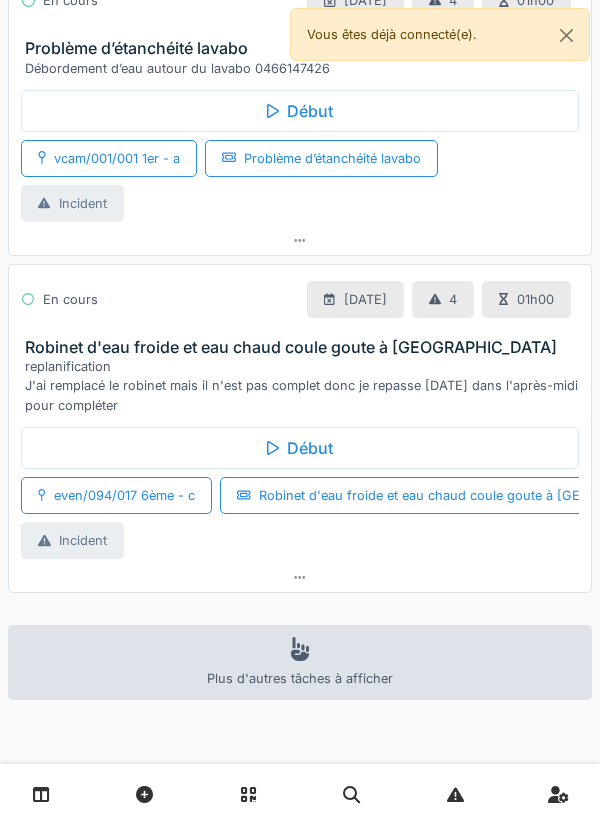 scroll, scrollTop: 1220, scrollLeft: 0, axis: vertical 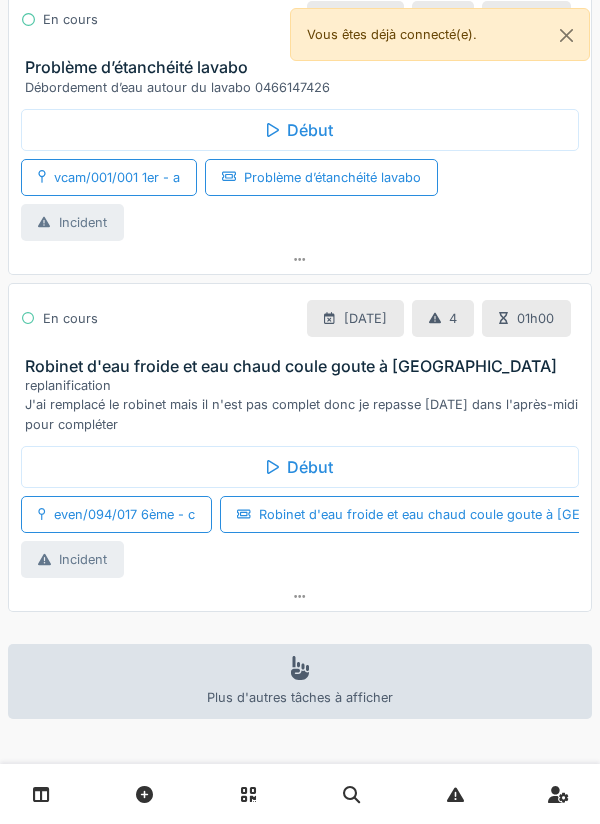 click on "replanification
J'ai remplacé le robinet mais il n'est pas complet donc je repasse [DATE] dans l'après-midi pour compléter" at bounding box center [304, 405] 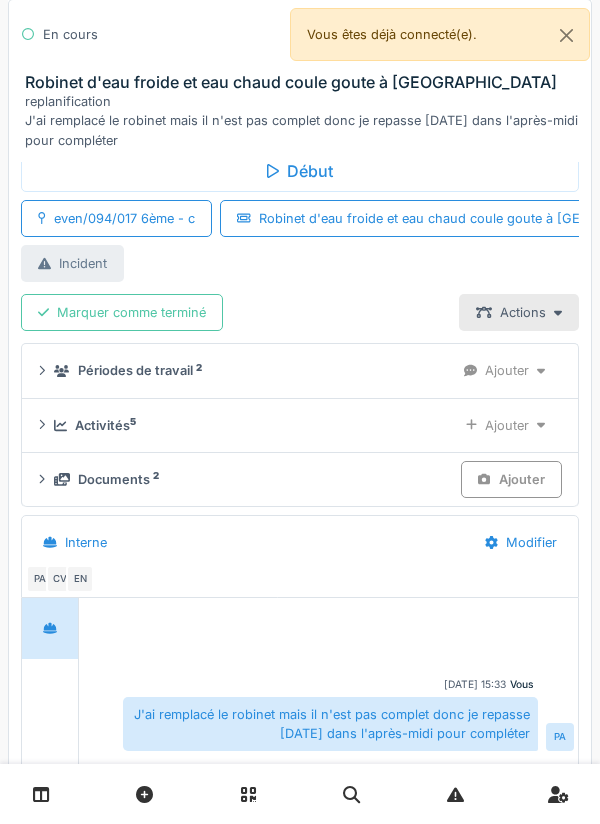 scroll, scrollTop: 1541, scrollLeft: 0, axis: vertical 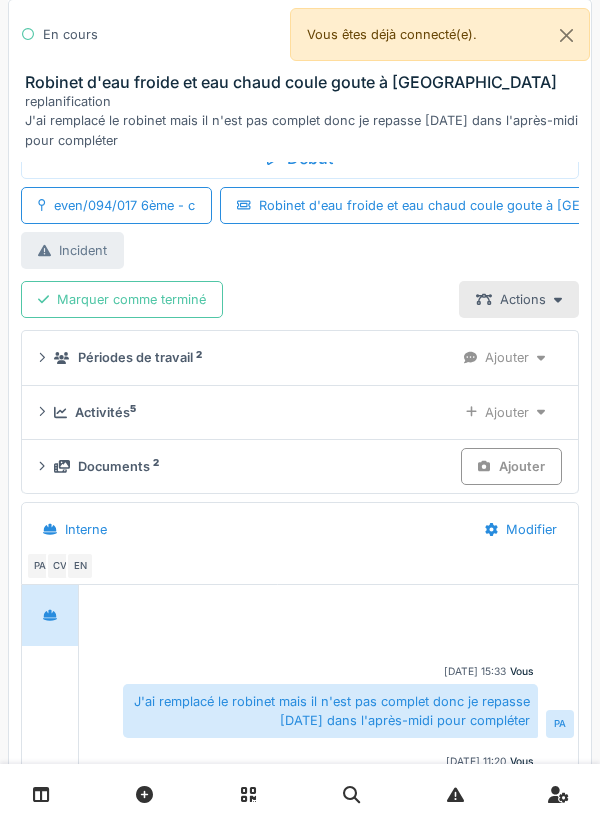 click on "Documents   2" at bounding box center (118, 466) 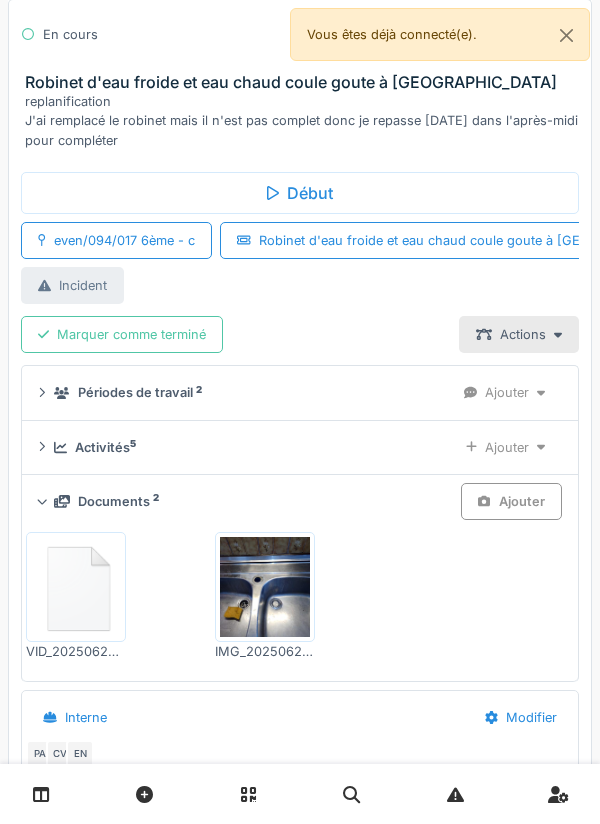 scroll, scrollTop: 1505, scrollLeft: 0, axis: vertical 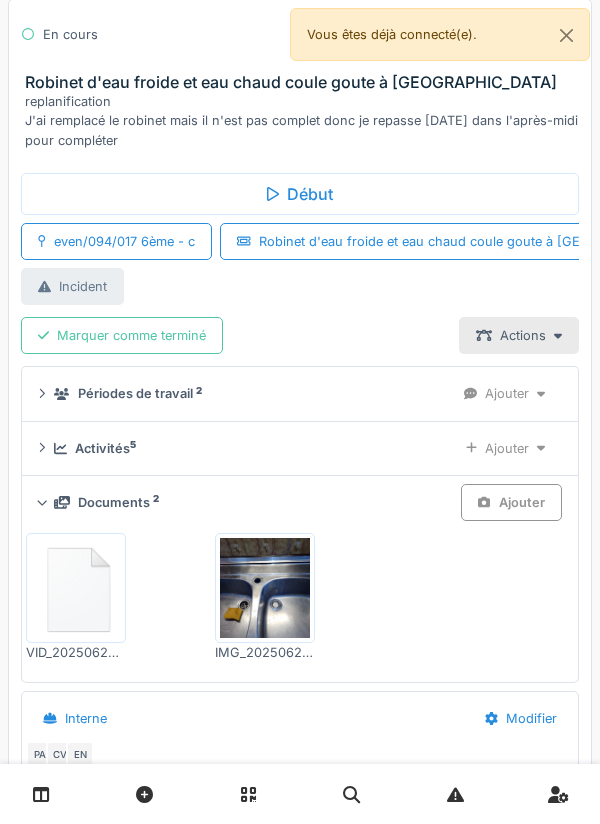 click on "Ajouter" at bounding box center [505, 448] 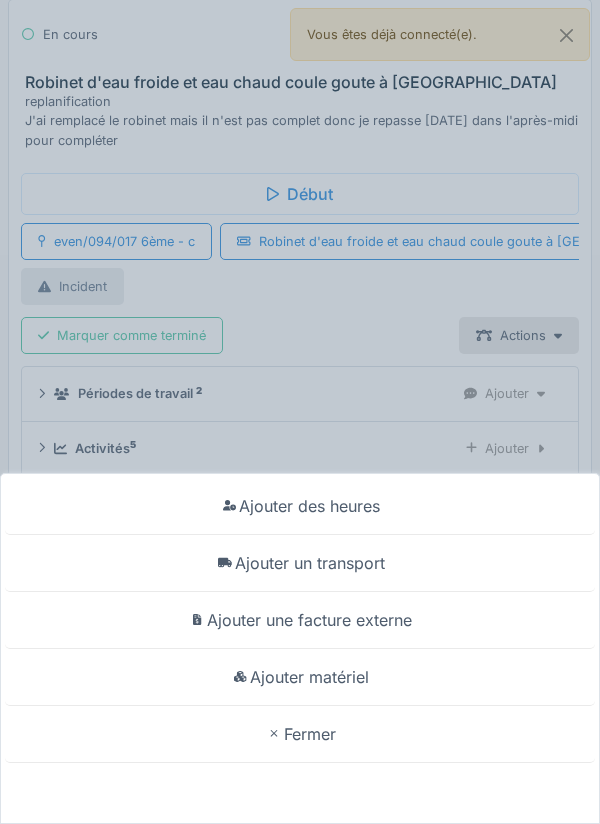 click on "Ajouter matériel" at bounding box center (300, 677) 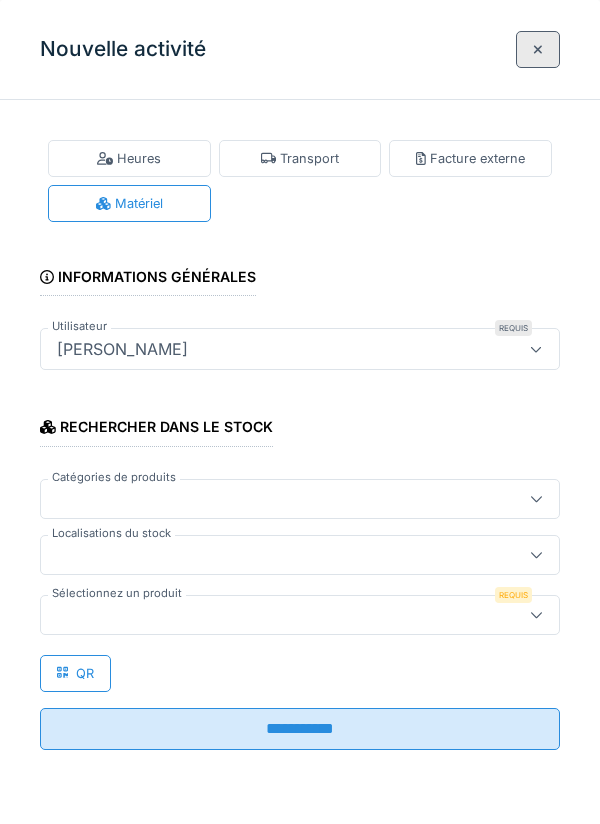click at bounding box center (274, 555) 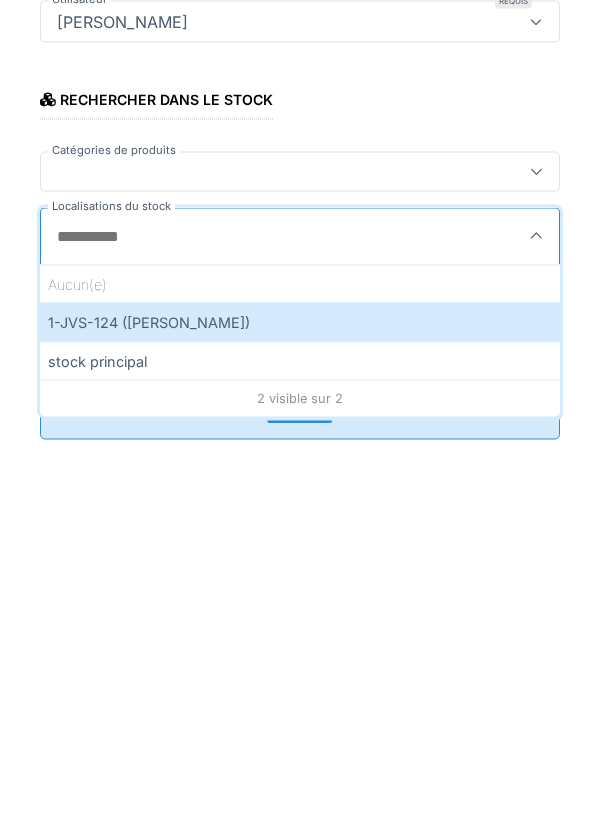 click on "1-JVS-124 ([PERSON_NAME])" at bounding box center (300, 649) 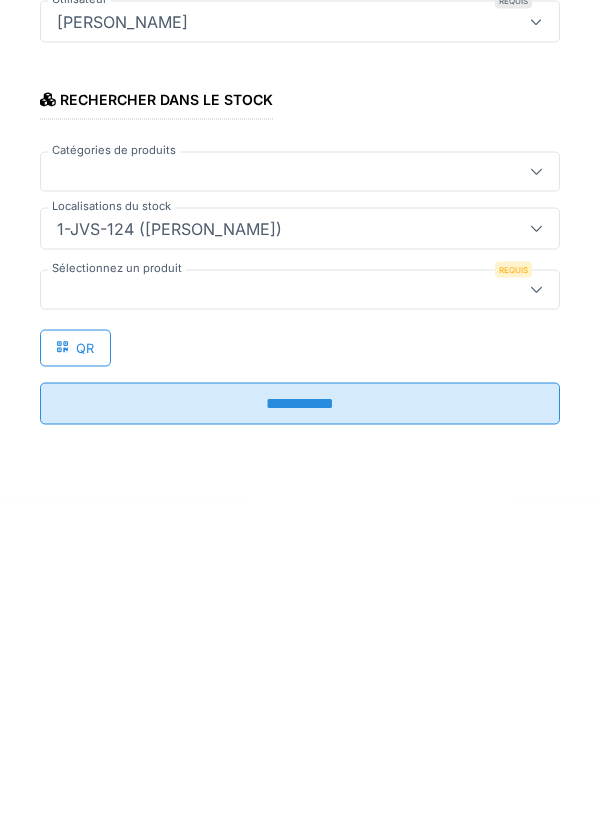 type on "***" 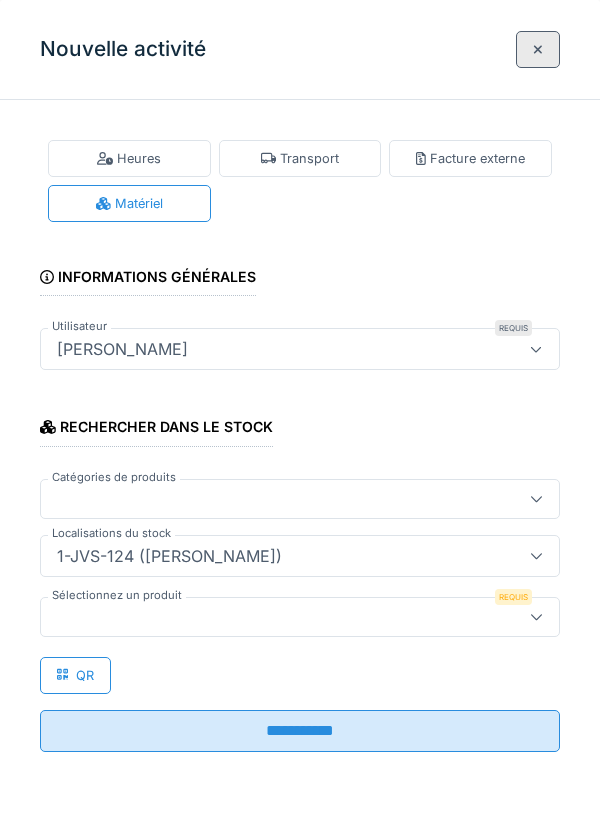 click at bounding box center (274, 617) 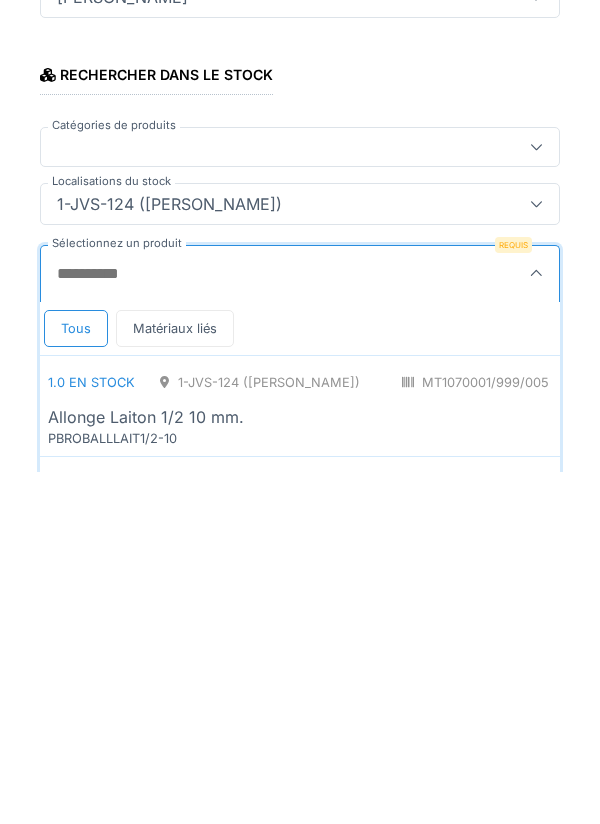 scroll, scrollTop: 1, scrollLeft: 0, axis: vertical 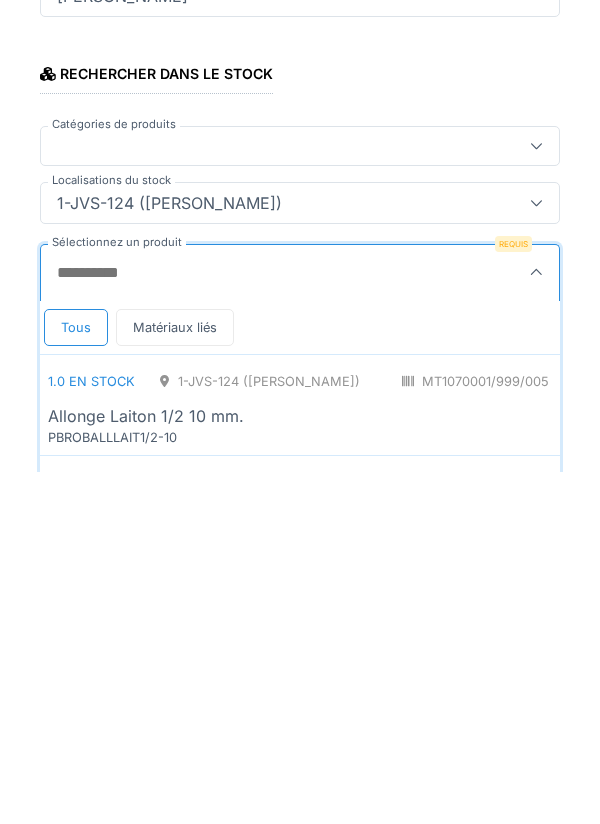 click on "Sélectionnez un produit" at bounding box center (262, 625) 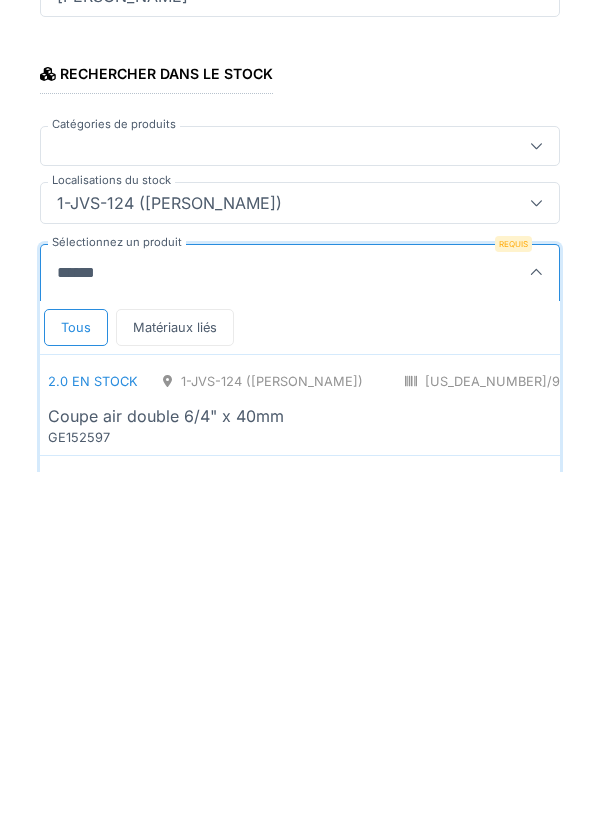 type on "******" 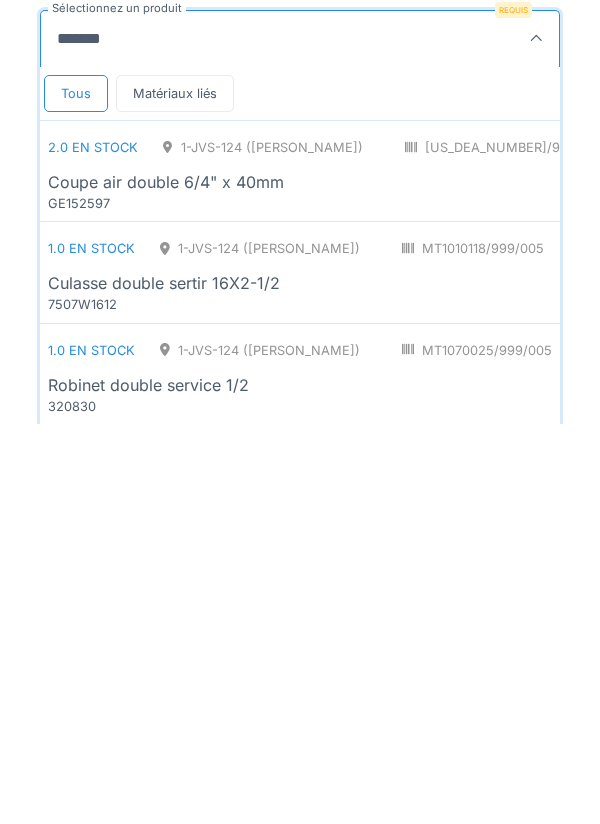 scroll, scrollTop: 223, scrollLeft: 0, axis: vertical 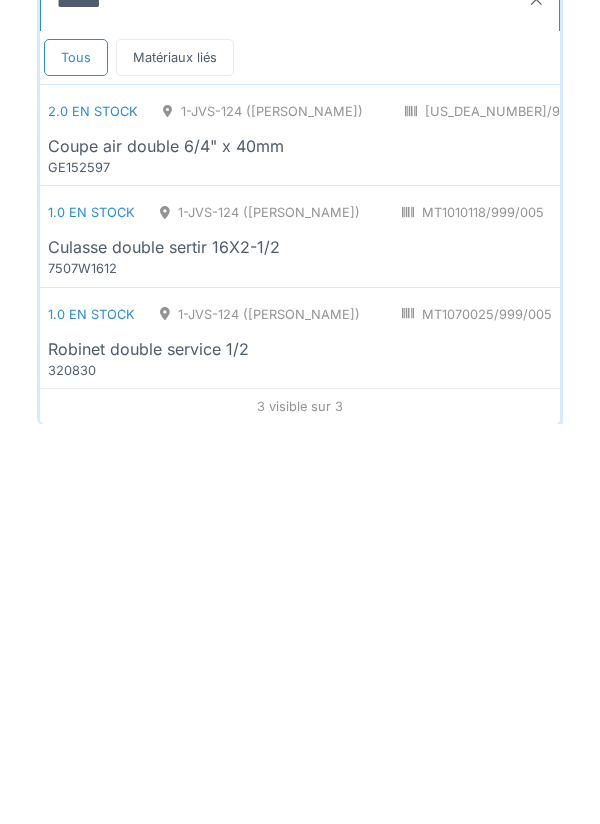 click on "Robinet double service 1/2" at bounding box center [148, 749] 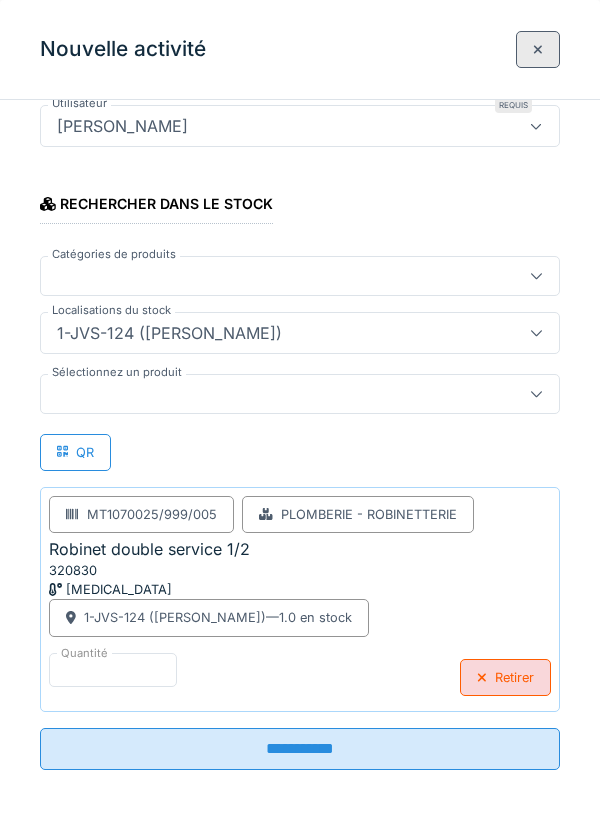 click on "**********" at bounding box center (300, 749) 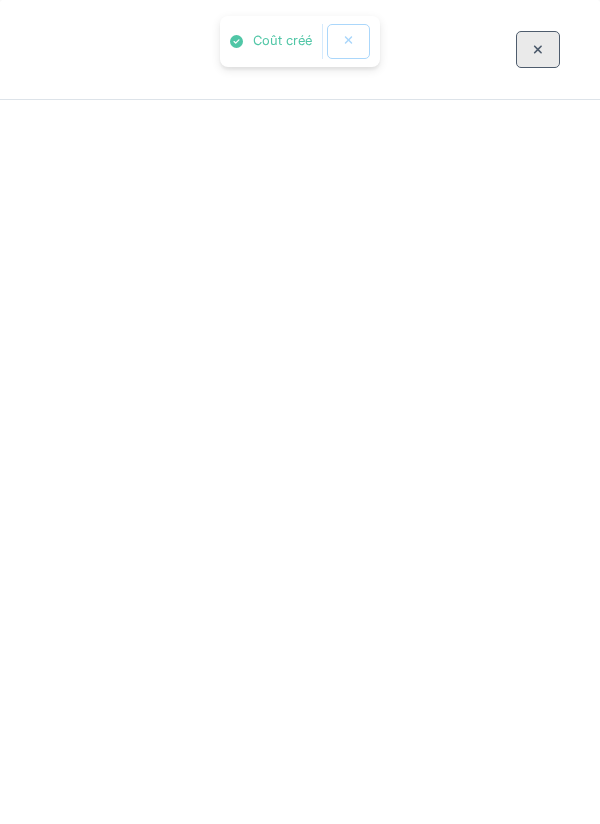 scroll, scrollTop: 0, scrollLeft: 0, axis: both 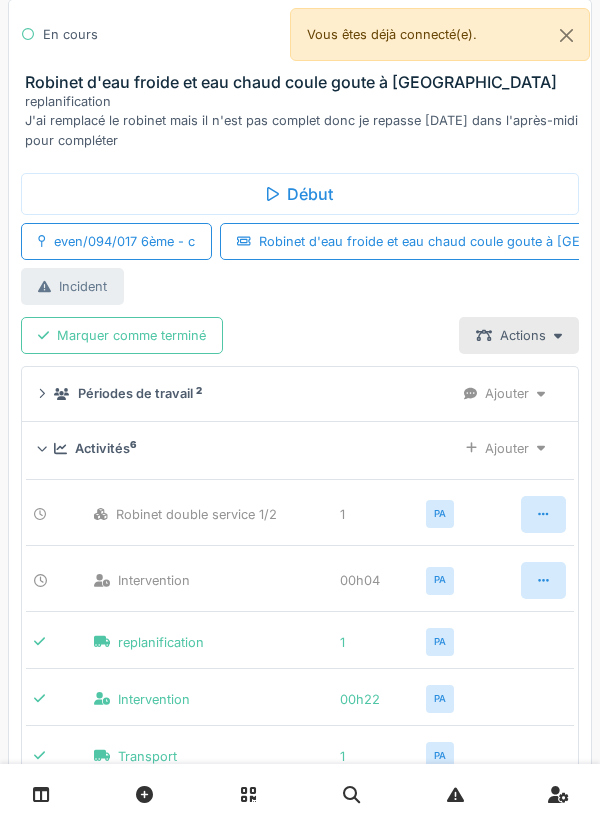 click on "Ajouter" at bounding box center (505, 448) 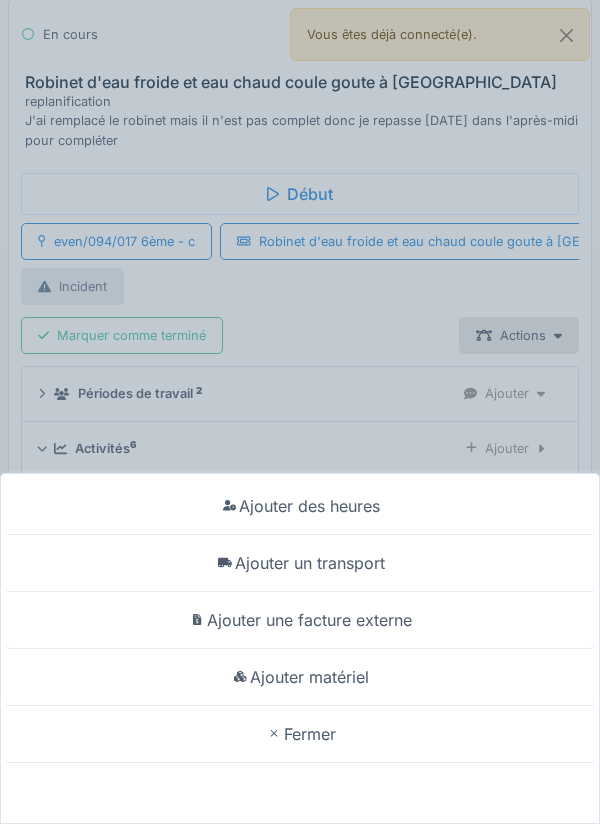 click on "Ajouter matériel" at bounding box center [300, 677] 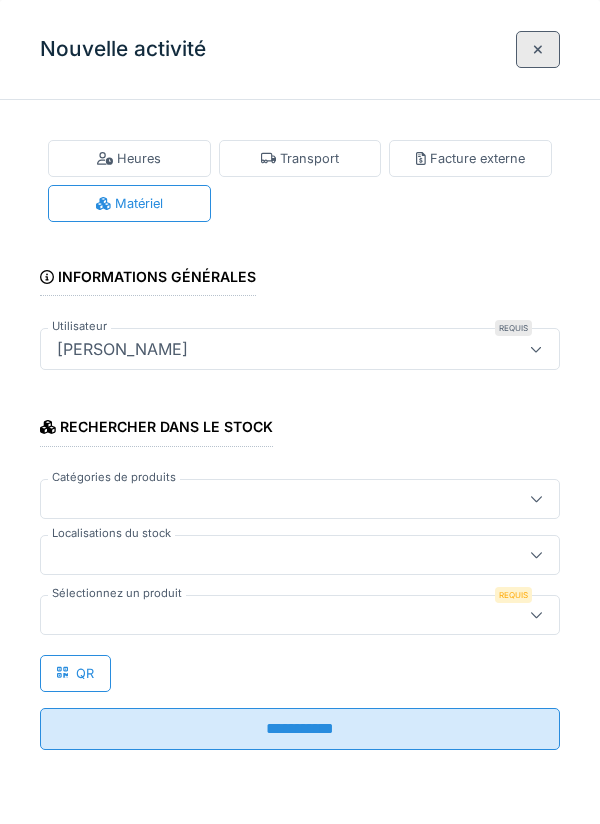 click at bounding box center [300, 555] 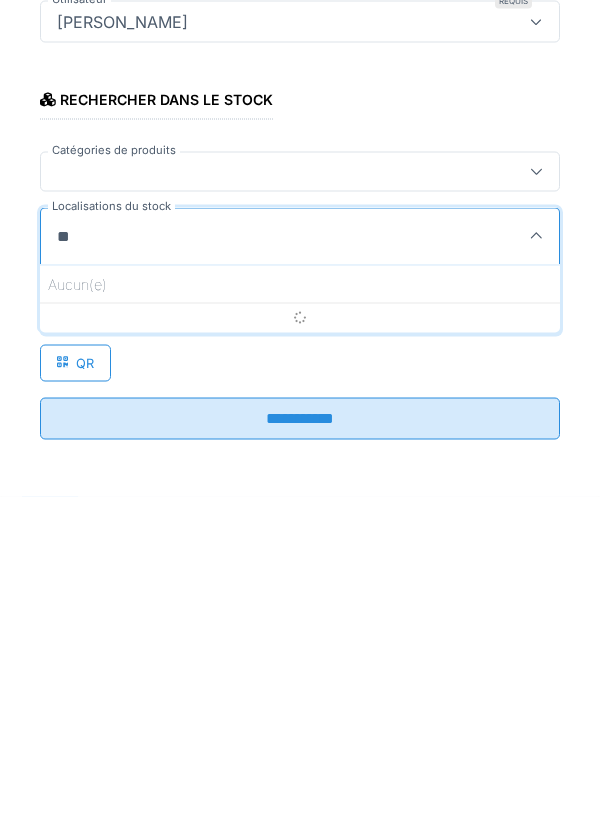 type on "*" 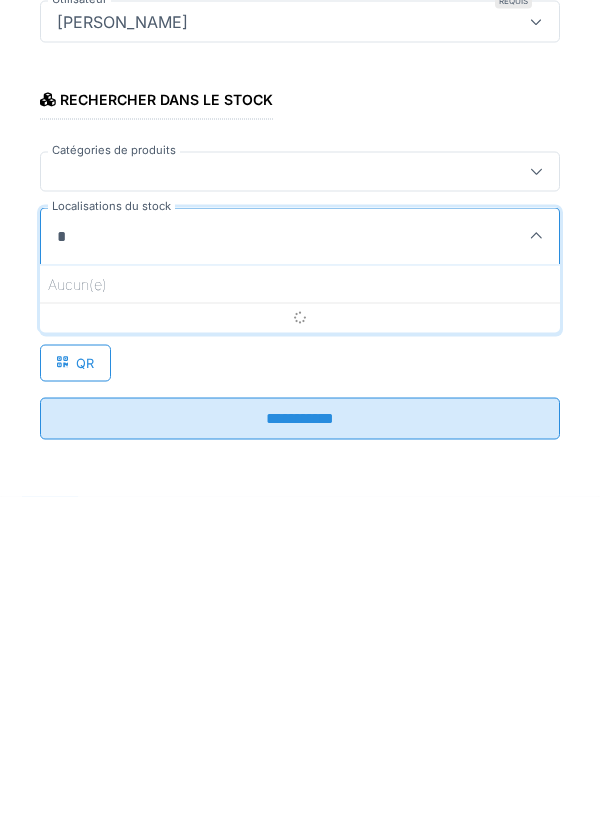 type 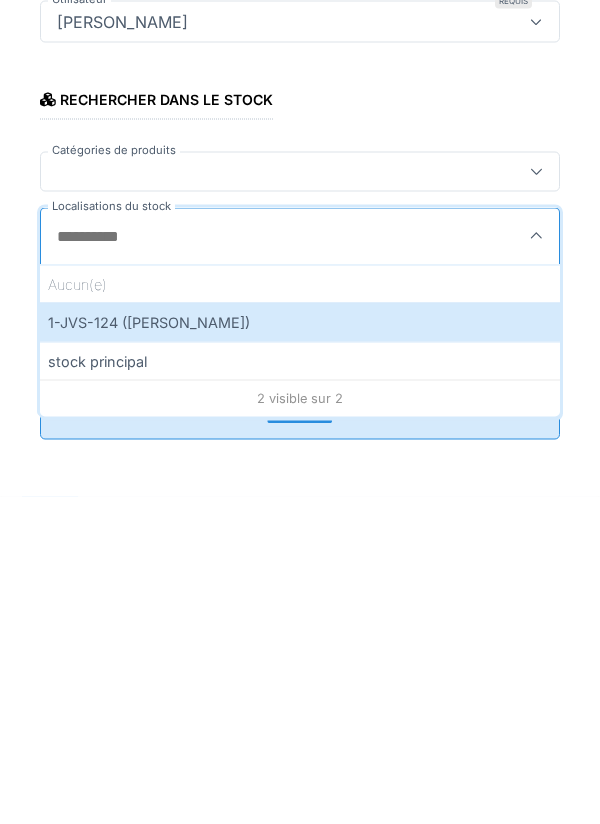 click on "1-JVS-124 ([PERSON_NAME])" at bounding box center [300, 649] 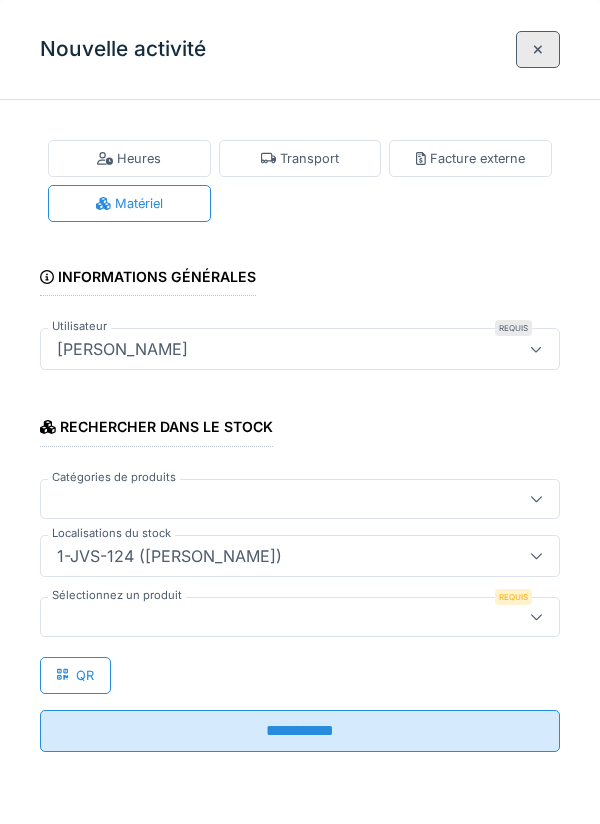 click at bounding box center (274, 617) 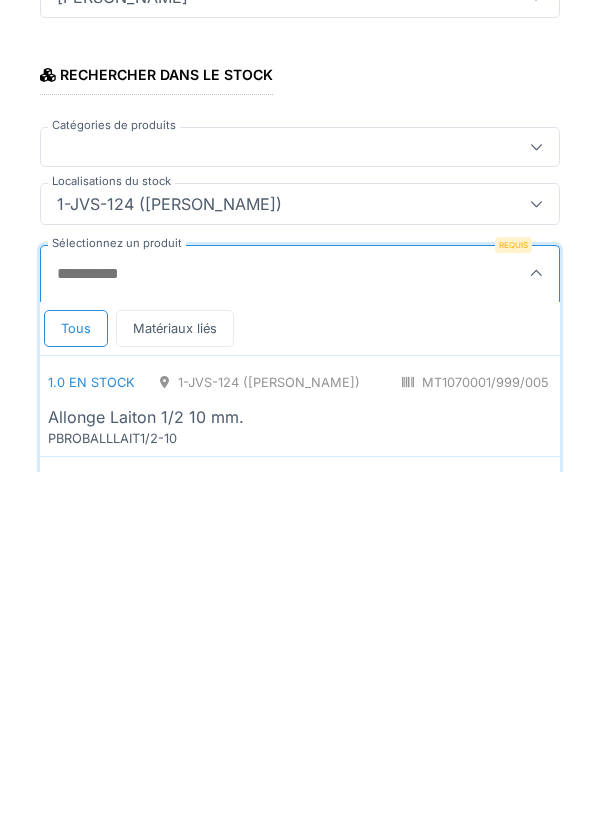 scroll, scrollTop: 1, scrollLeft: 0, axis: vertical 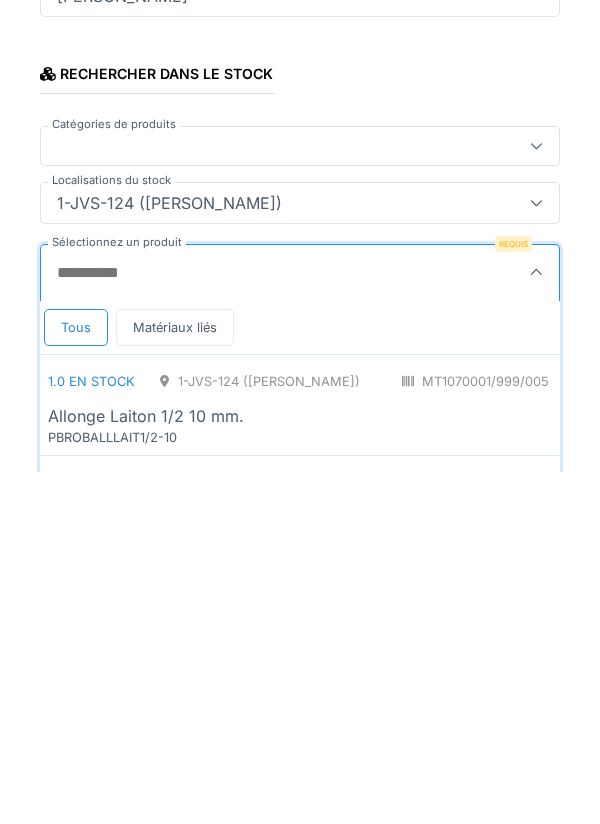 type on "*" 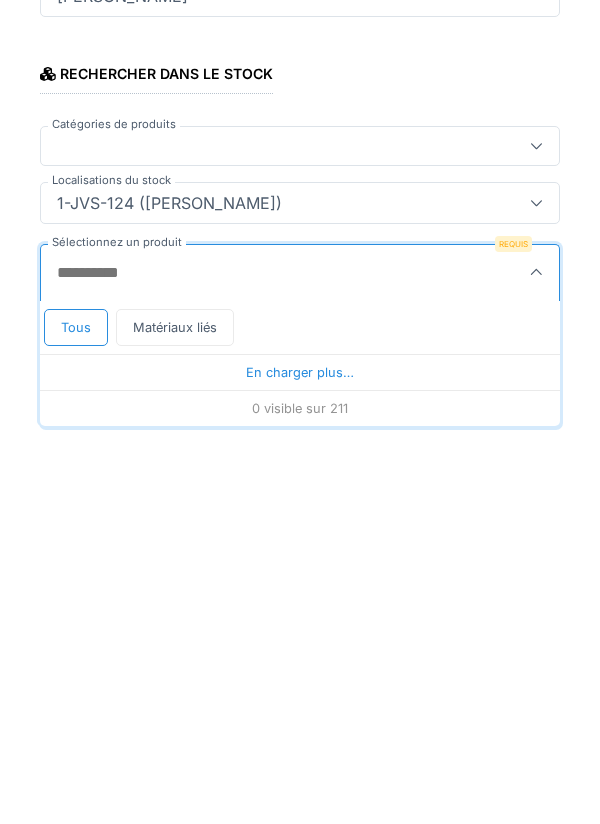 type on "*" 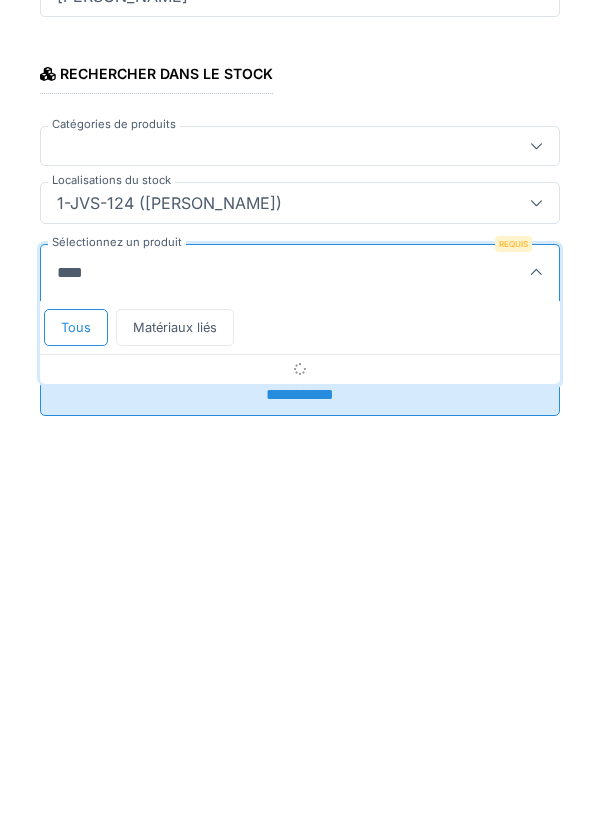 type on "*******" 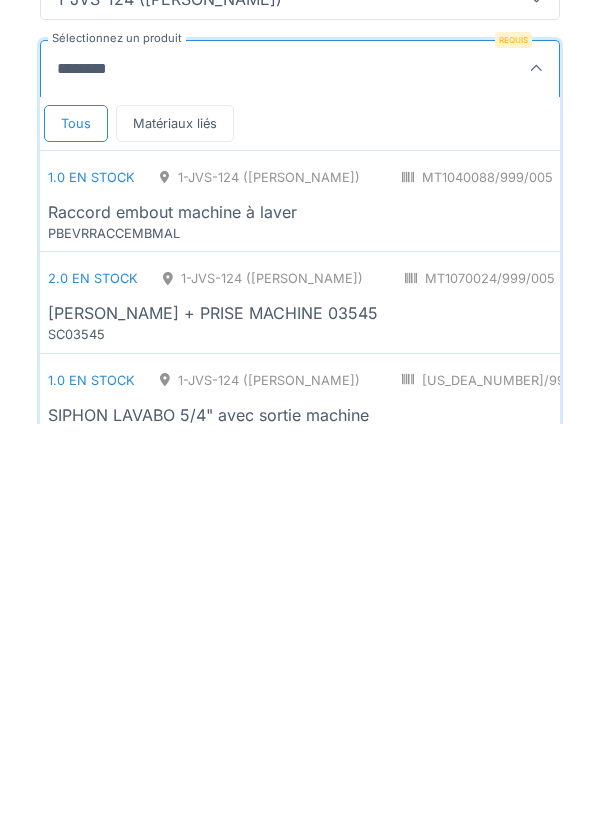 scroll, scrollTop: 162, scrollLeft: 0, axis: vertical 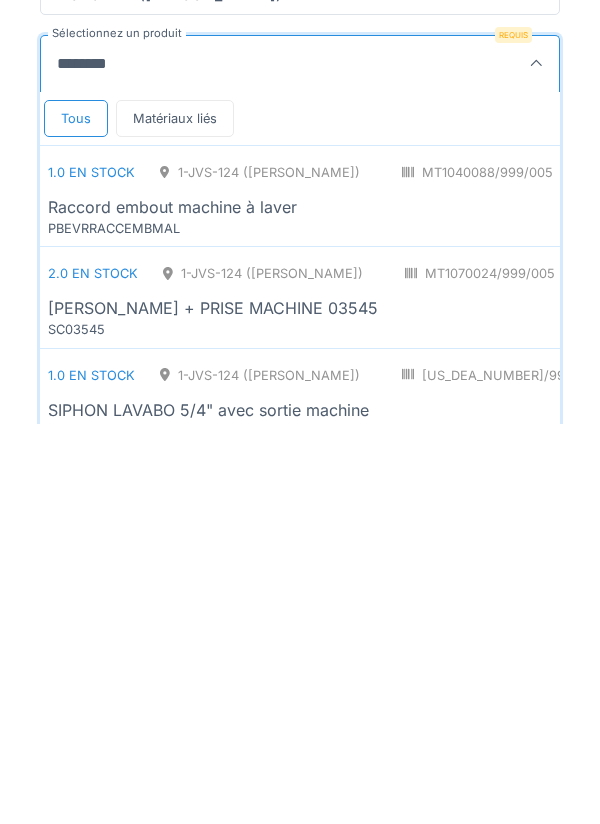 click on "[PERSON_NAME] + PRISE MACHINE 03545" at bounding box center [213, 708] 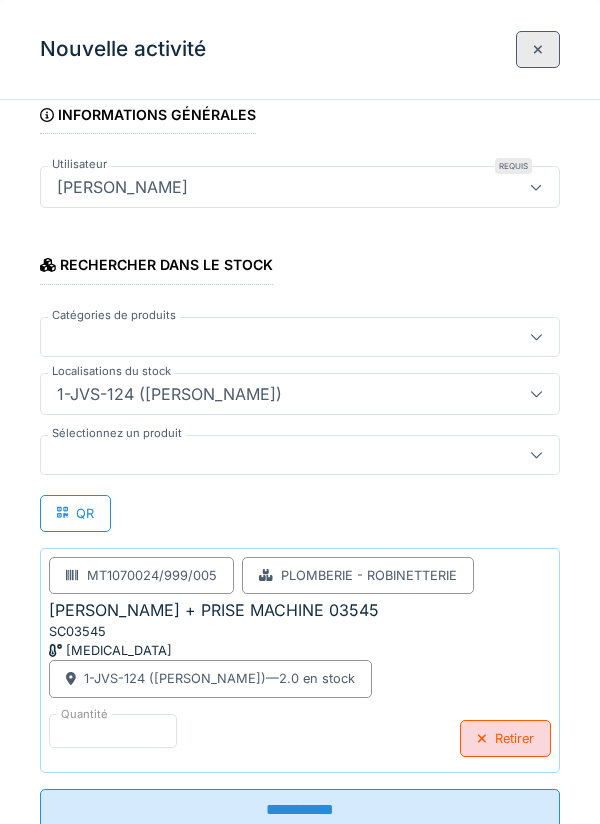 click on "**********" at bounding box center (300, 810) 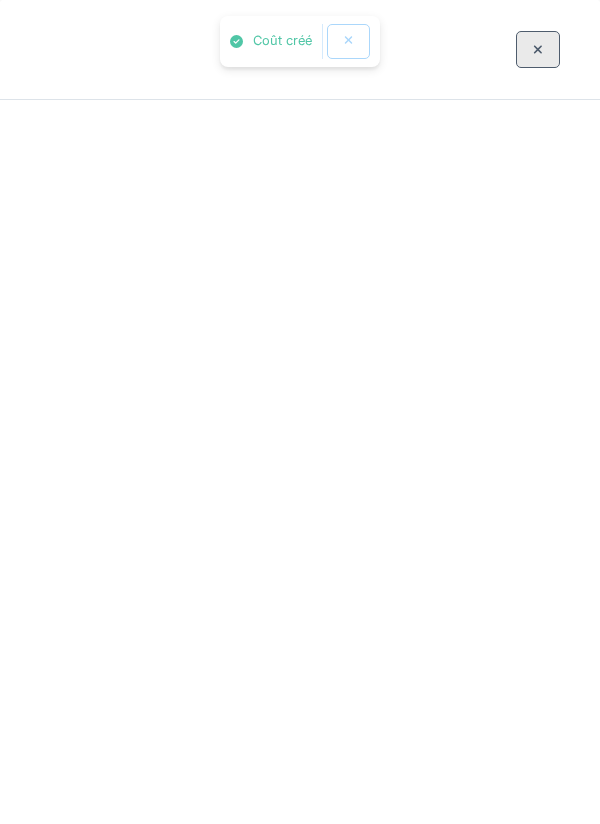 scroll, scrollTop: 0, scrollLeft: 0, axis: both 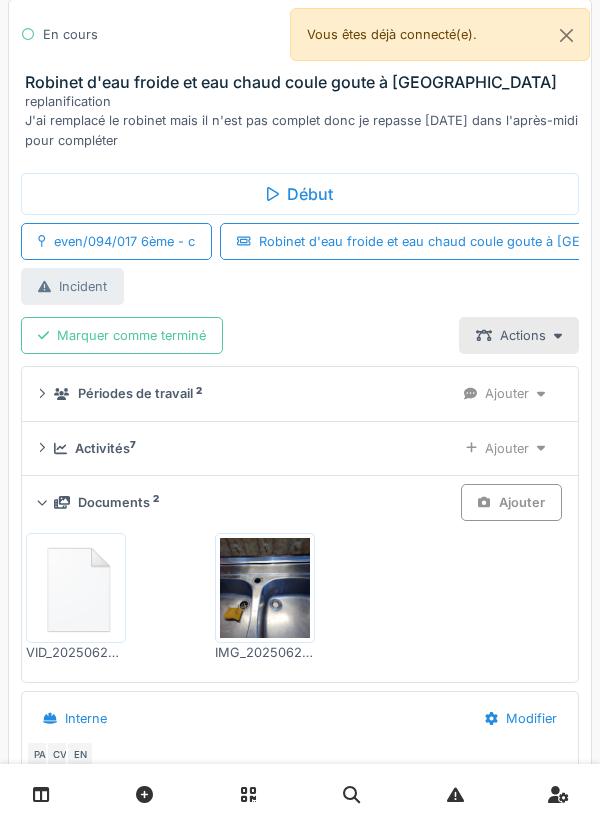 click on "Activités 7 Ajouter" at bounding box center [300, 448] 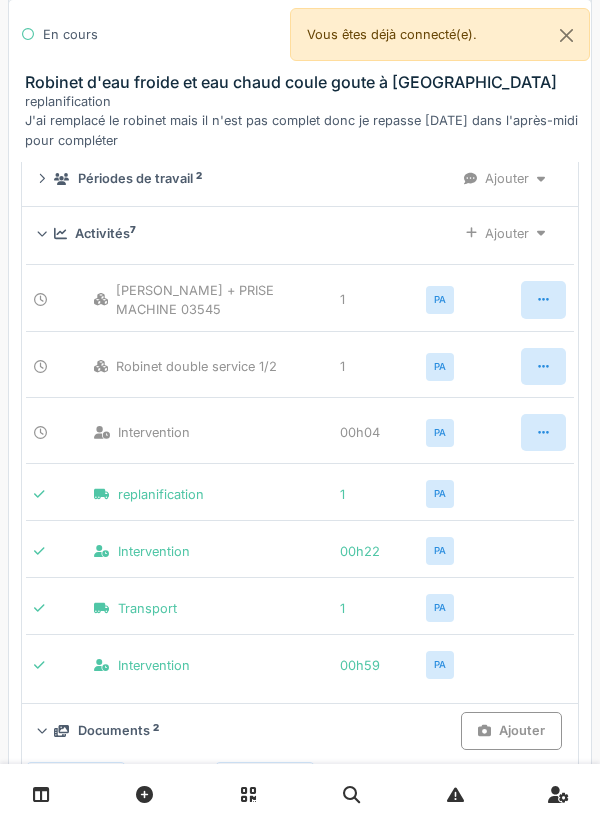 scroll, scrollTop: 1717, scrollLeft: 0, axis: vertical 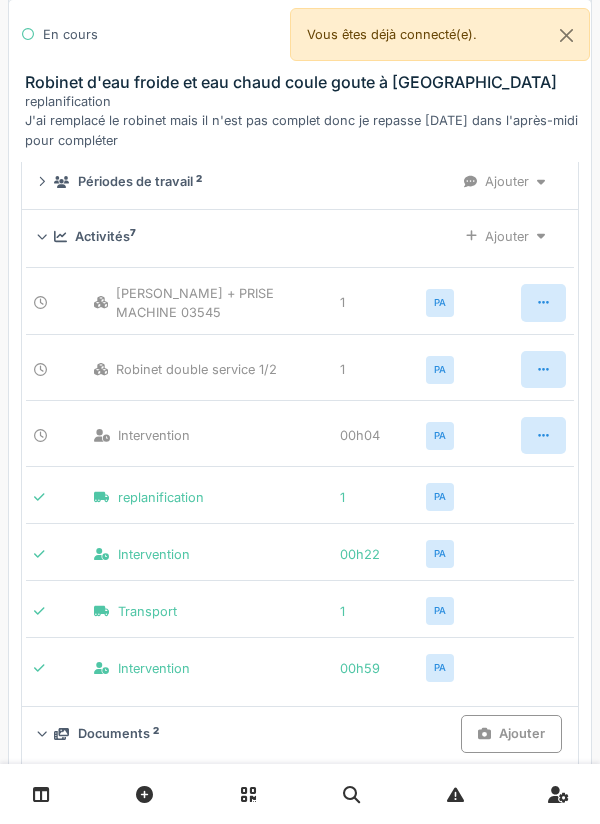 click 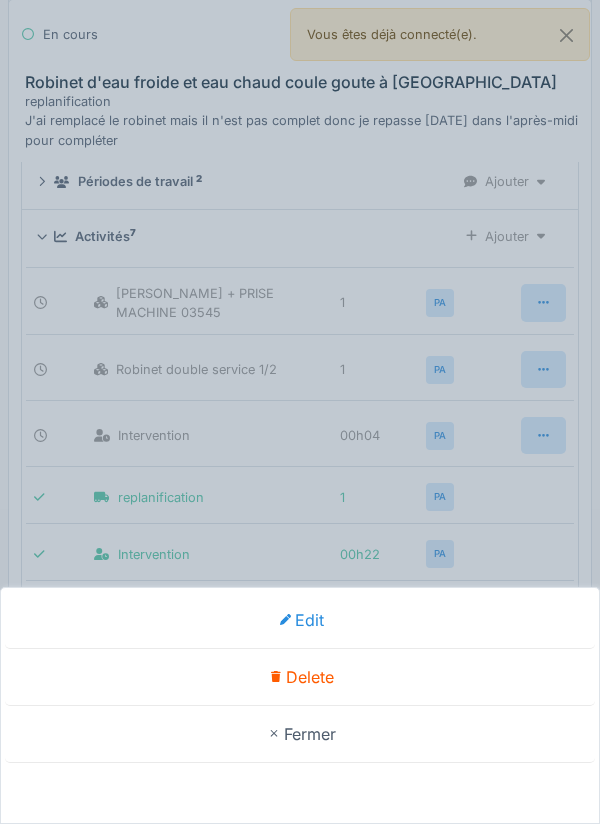 click on "Fermer" at bounding box center [300, 734] 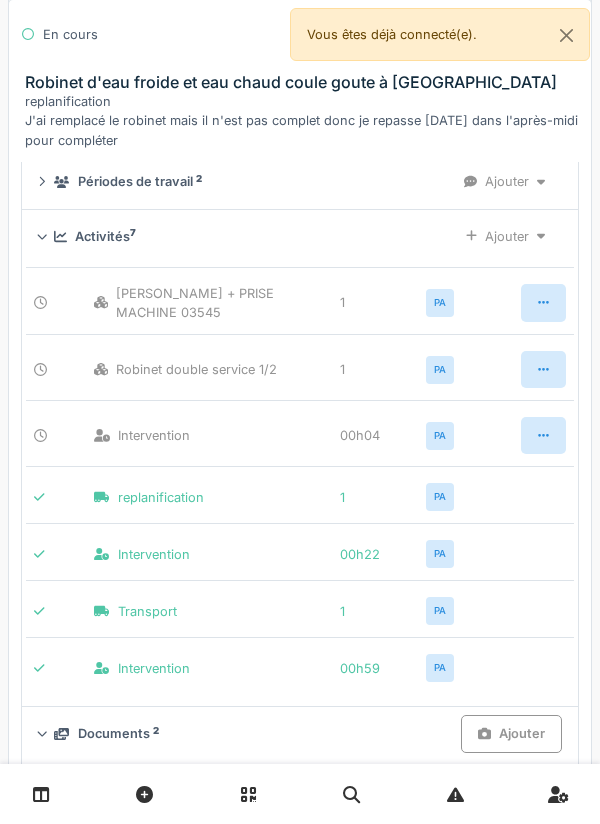 click at bounding box center [543, 369] 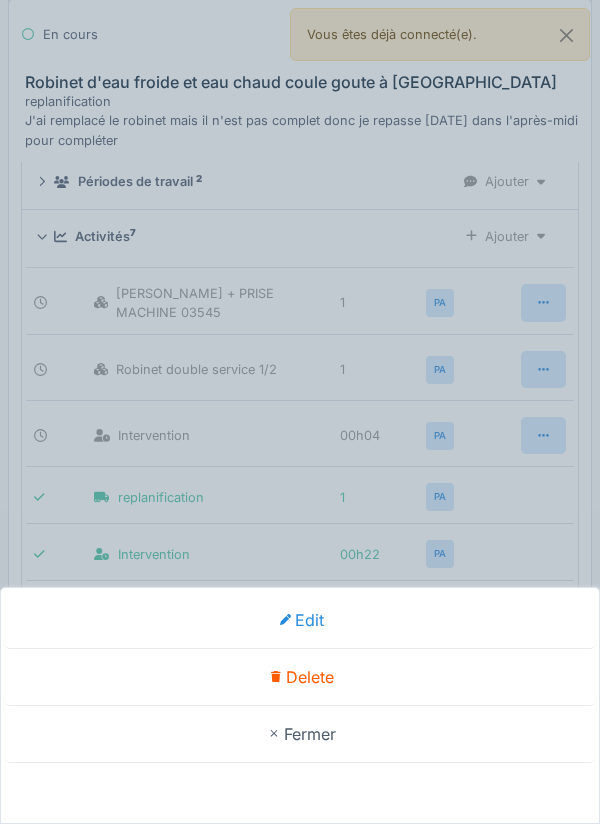 click on "Edit" at bounding box center (300, 620) 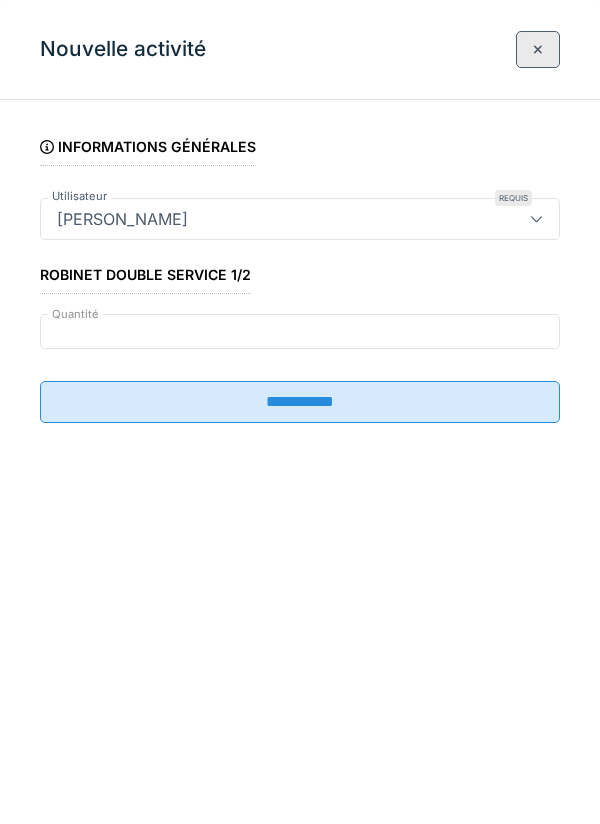 click at bounding box center (538, 49) 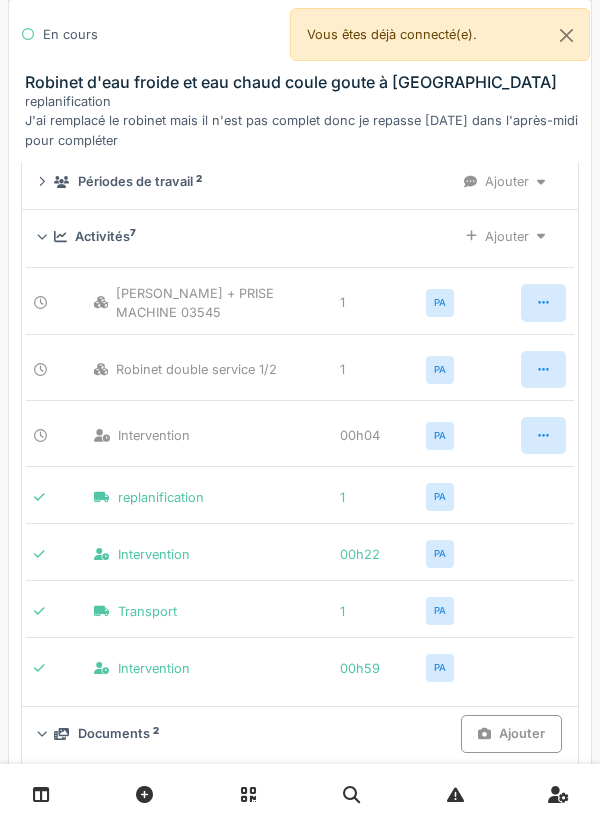 click 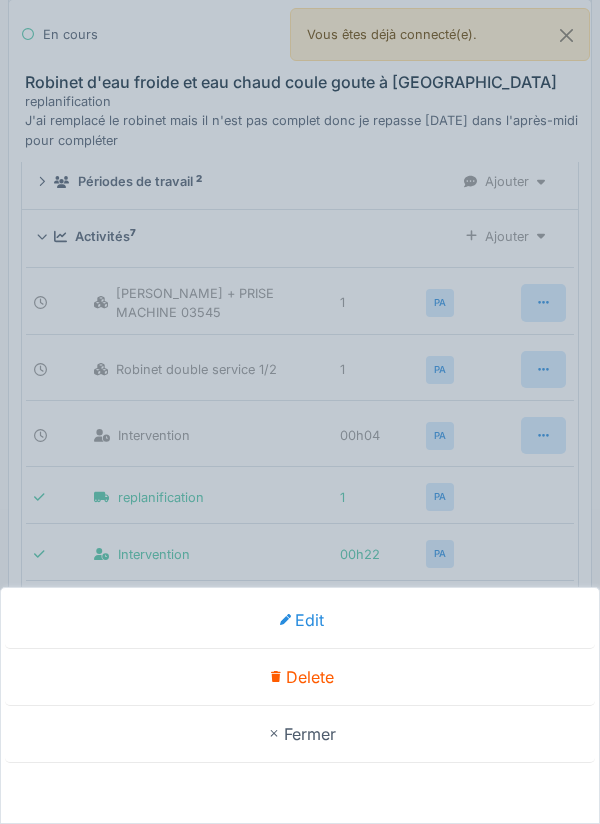 click on "Delete" at bounding box center [300, 677] 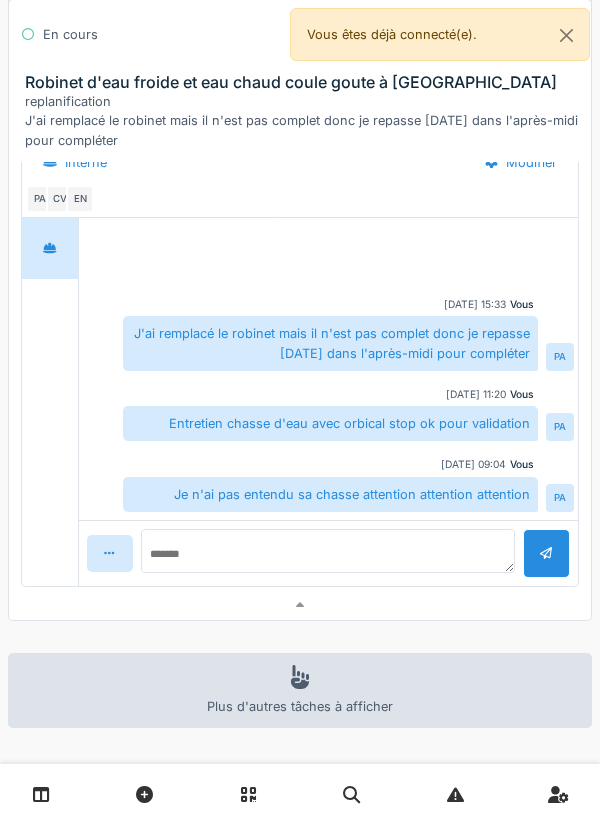scroll, scrollTop: 2440, scrollLeft: 0, axis: vertical 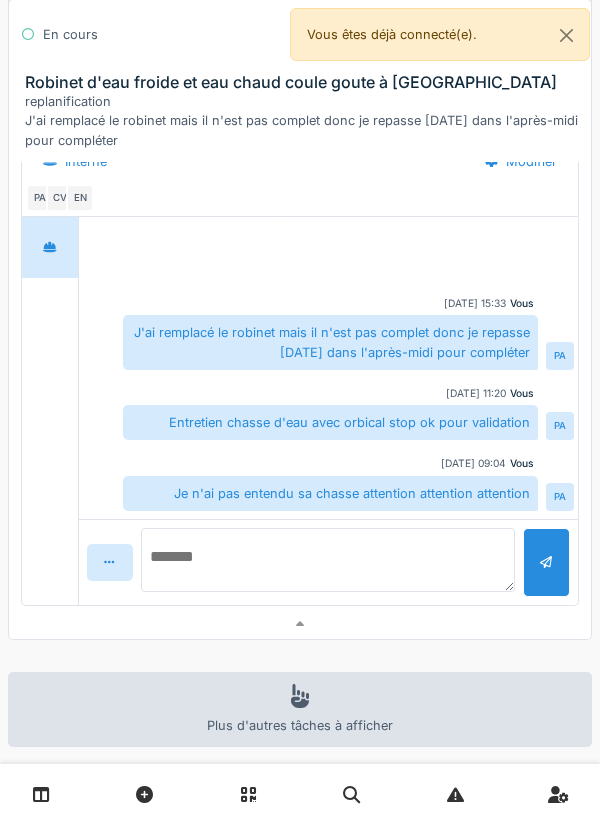 click at bounding box center [328, 560] 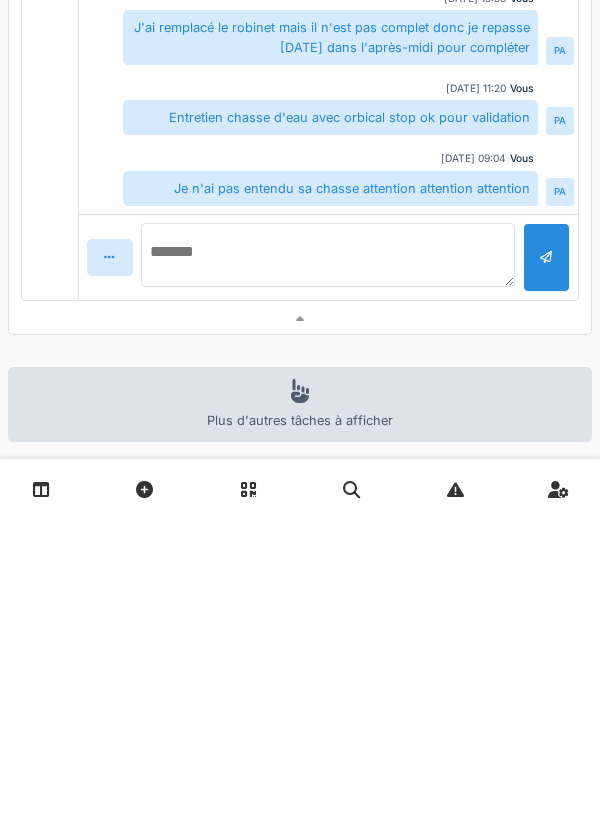type on "*" 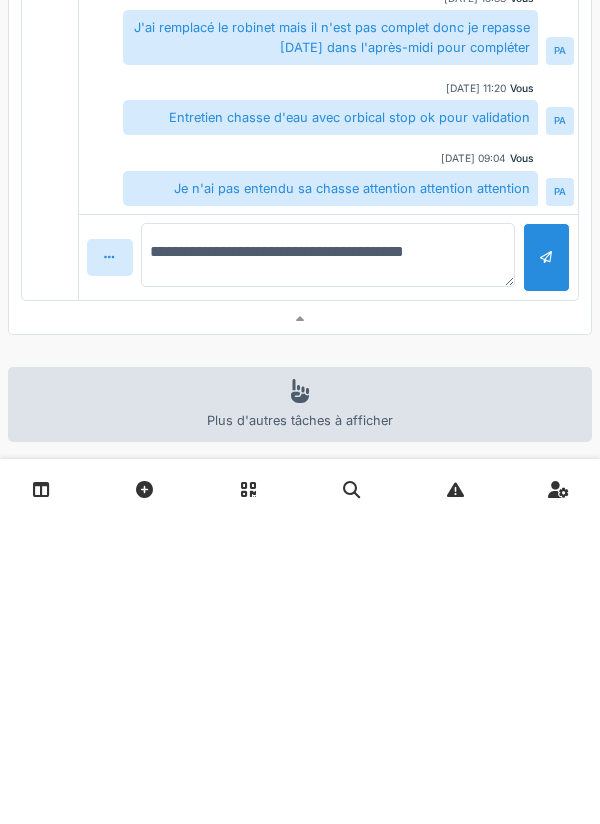 type on "**********" 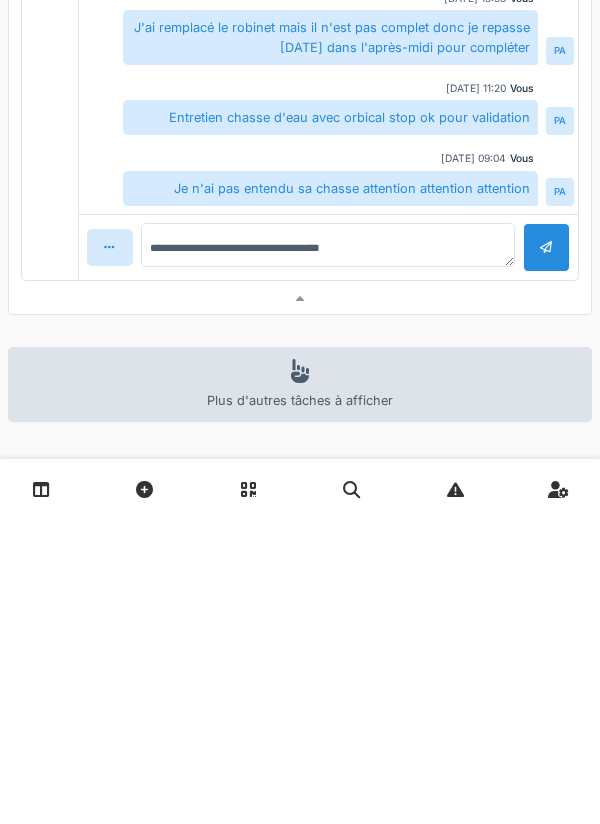 click at bounding box center (546, 552) 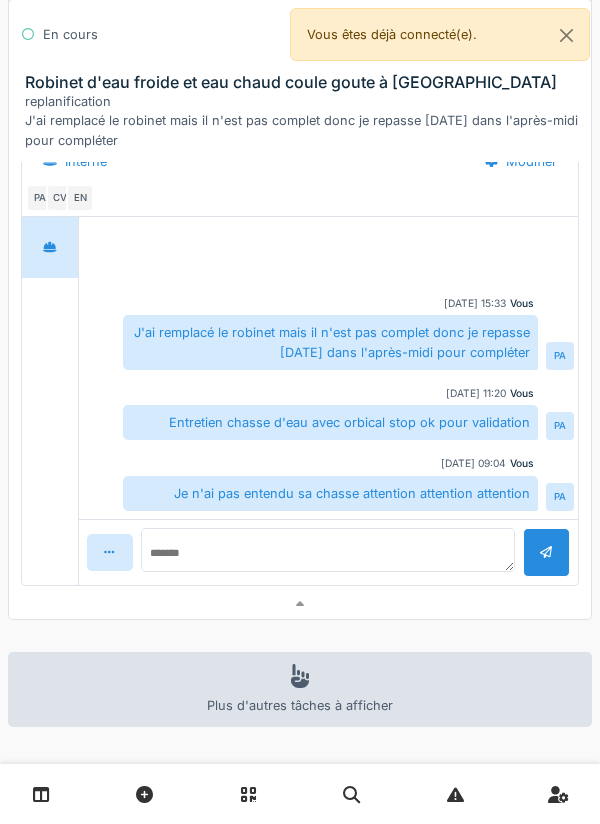 click at bounding box center [300, 604] 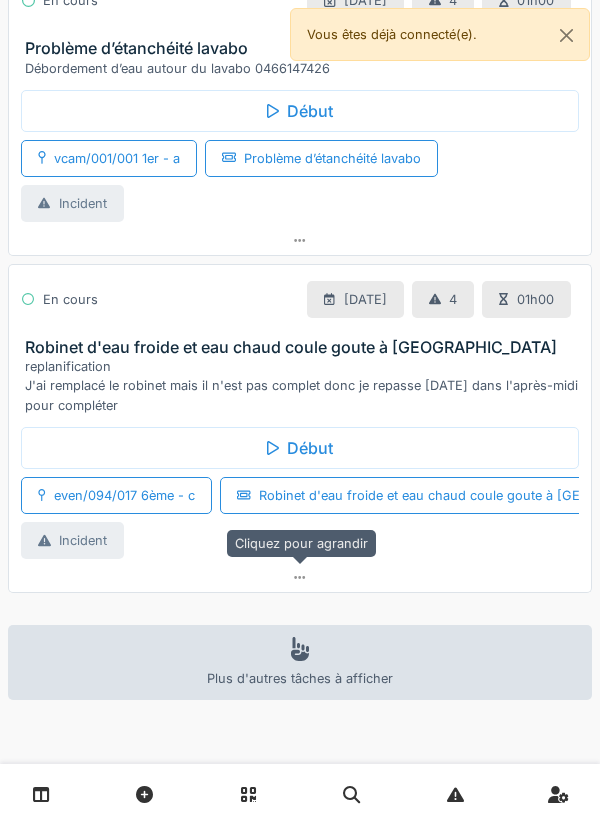 scroll, scrollTop: 1220, scrollLeft: 0, axis: vertical 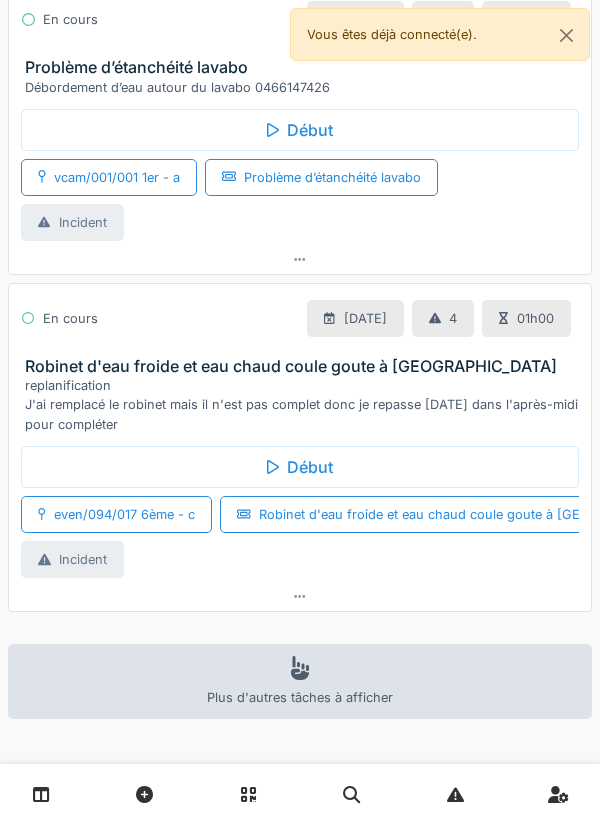 click on "Plus d'autres tâches à afficher" at bounding box center [300, 681] 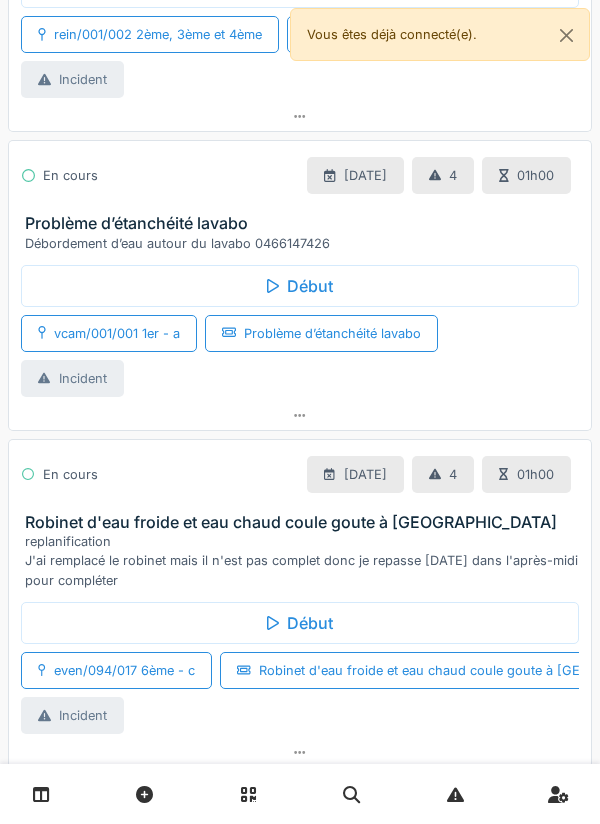 scroll, scrollTop: 1060, scrollLeft: 0, axis: vertical 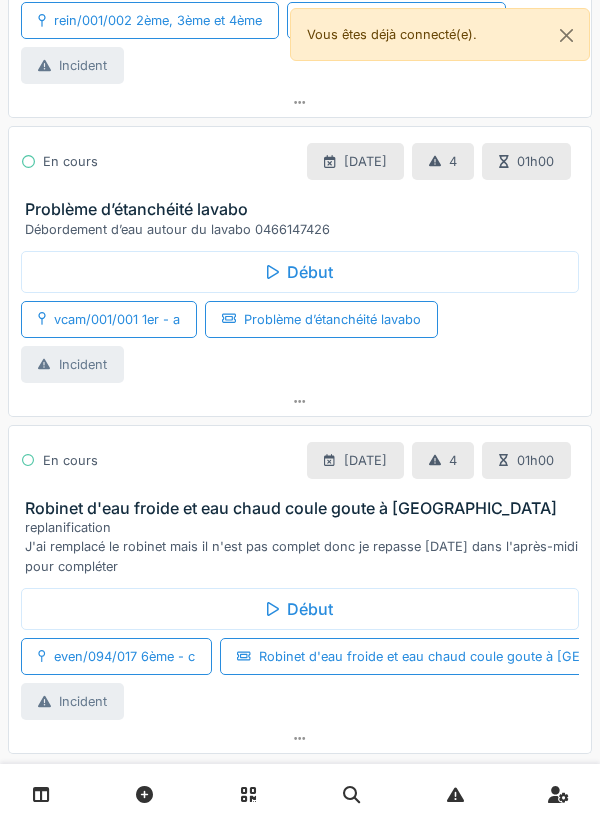 click on "replanification
J'ai remplacé le robinet mais il n'est pas complet donc je repasse [DATE] dans l'après-midi pour compléter" at bounding box center (304, 547) 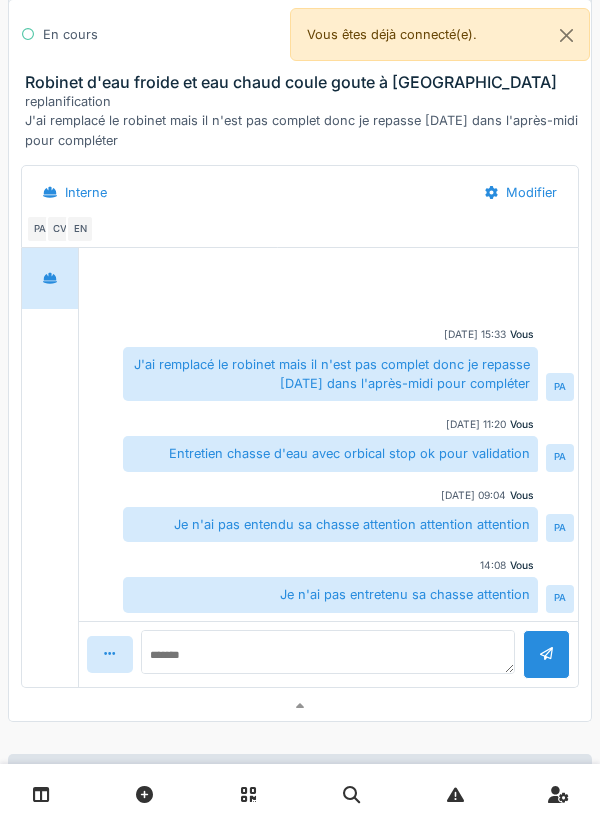 scroll, scrollTop: 1989, scrollLeft: 0, axis: vertical 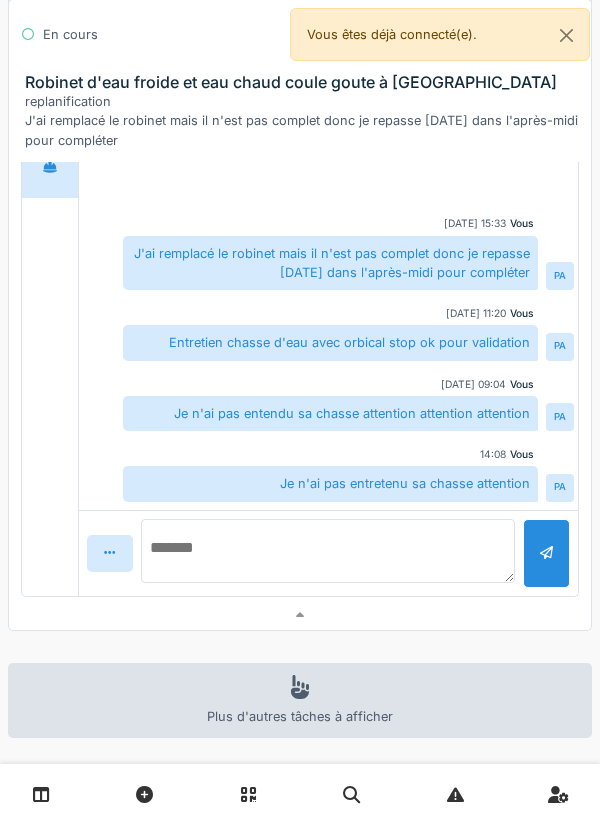 click at bounding box center (328, 551) 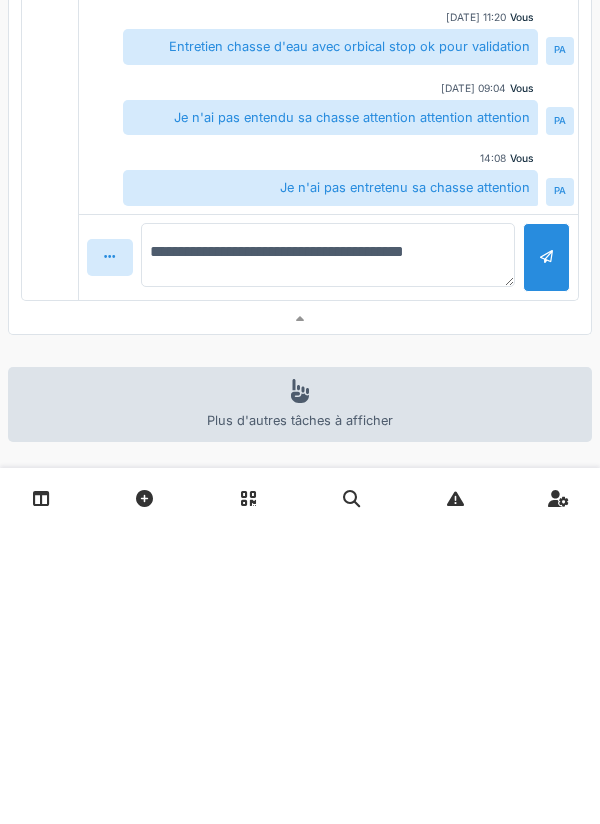 type on "**********" 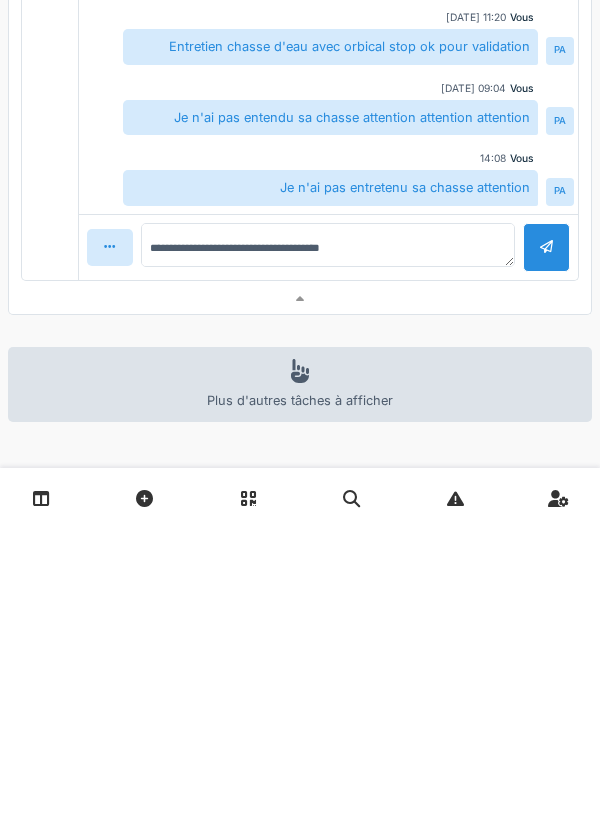 click at bounding box center (546, 543) 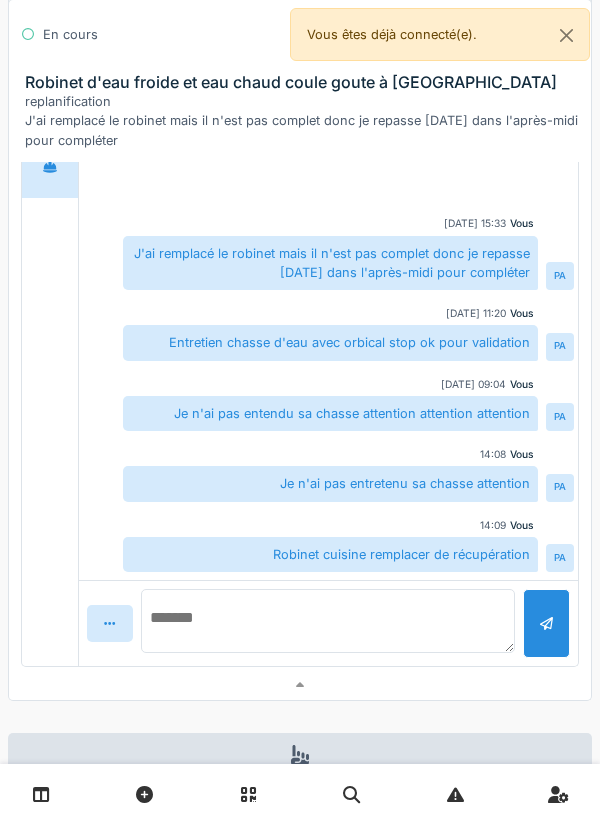 click at bounding box center [328, 621] 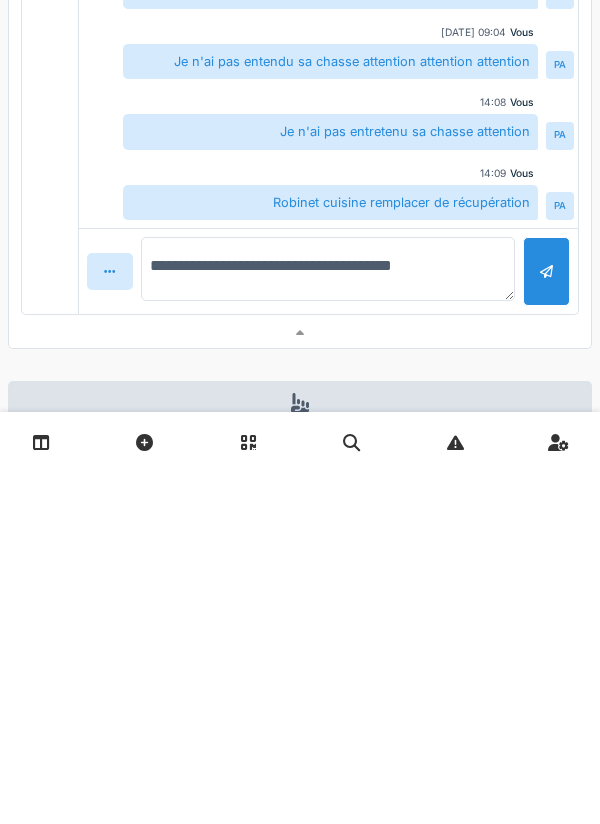 type on "**********" 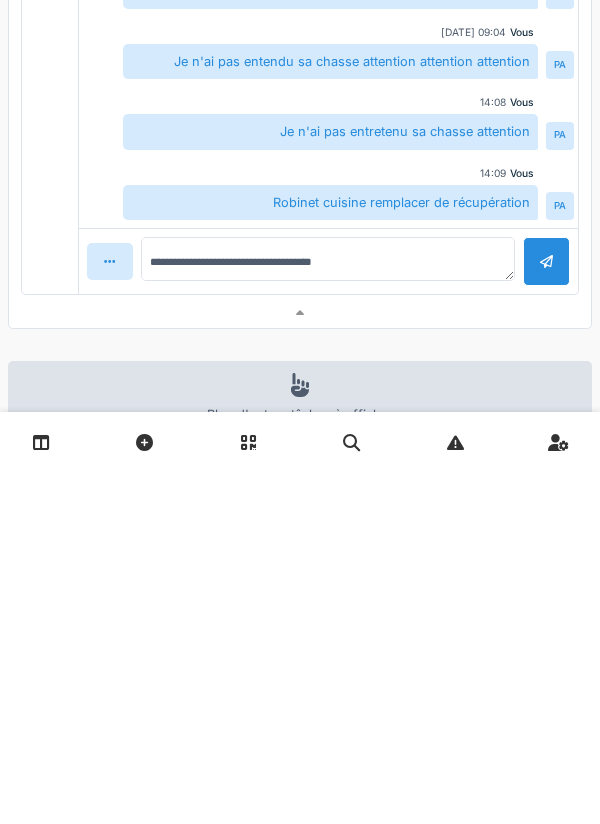 click at bounding box center (546, 613) 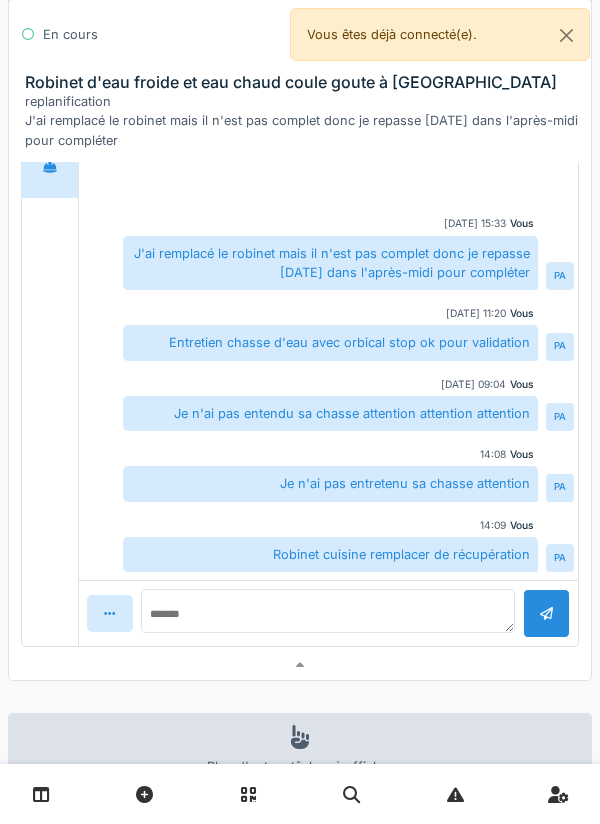 scroll, scrollTop: 4, scrollLeft: 0, axis: vertical 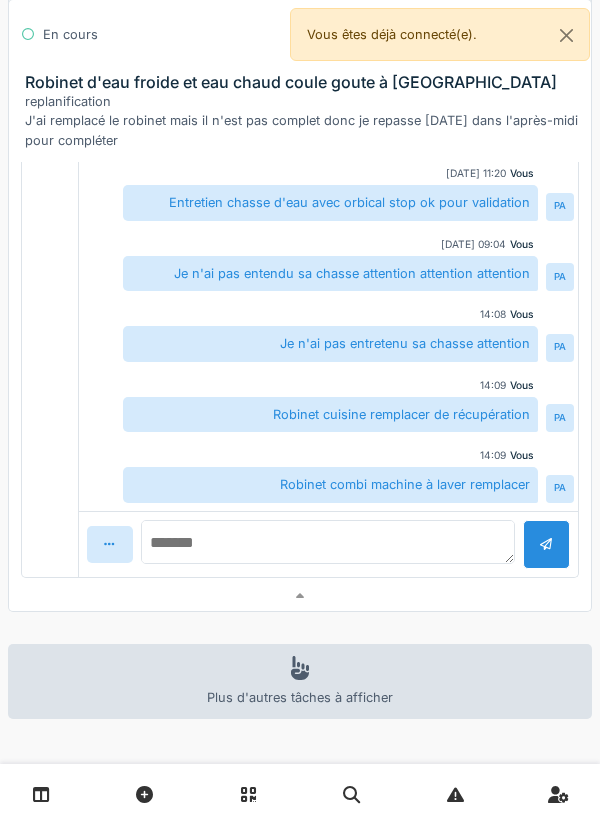 click at bounding box center [328, 542] 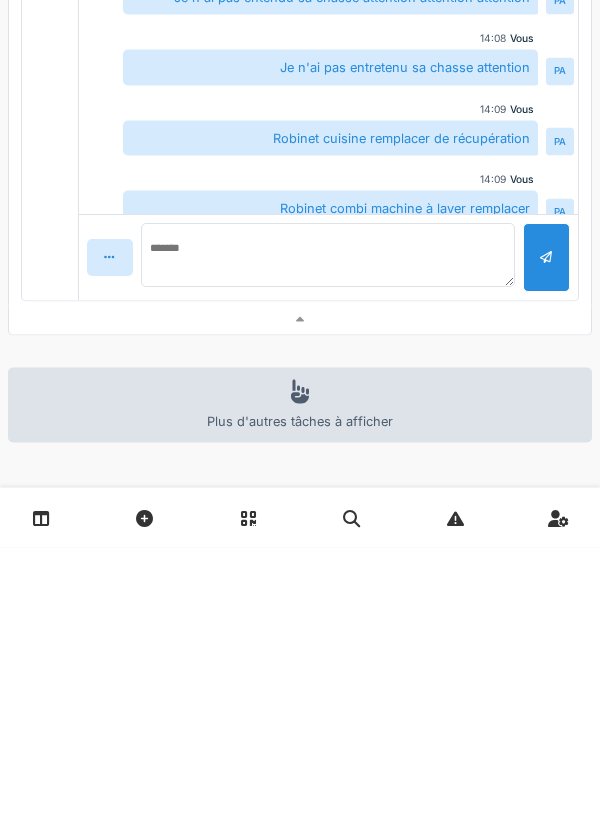 click on "[DATE] Rechercher dans vos tâches Par jour En retard   55 Non-assigné Filtrer En cours [DATE] 4 01h00 Problème chasse  Problème chasse, le bouton reste enfoncé et l'eau coule - [PERSON_NAME] [PHONE_NUMBER] Début marb/064/007 3ème gauche Problème chasse  Incident En cours [DATE] 4 Vérification de l'état du compteur Il semblerait qu'il y a un problème dans le compteur (Selon l'agent de [PERSON_NAME]). [PERSON_NAME] [PHONE_NUMBER] Début thom/002/007 1er - 4 Vérification de l'état du compteur Incident En cours [DATE] 4 01h00 1 Faire un trou de passage en dessous de la douche et remplacer joint et siphon  Faire un trou de passage en dessous de la douche et remplacer joint et siphon. Mme Channouf [DATE] [PHONE_NUMBER] Début rein/001/002 2ème, 3ème et 4ème Fuite d'eau dans la cuisine Incident En cours [DATE] 4 01h00 Problème d’étanchéité lavabo  Débordement d’eau autour du lavabo 0466147426 Début vcam/001/001 1er - a Problème d’étanchéité lavabo  Incident En cours 4" at bounding box center [300, 412] 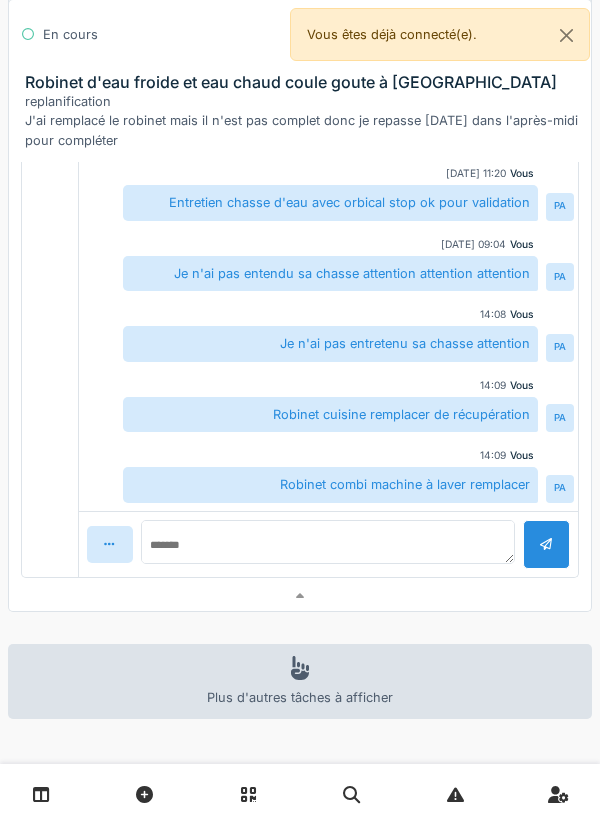 scroll, scrollTop: 0, scrollLeft: 0, axis: both 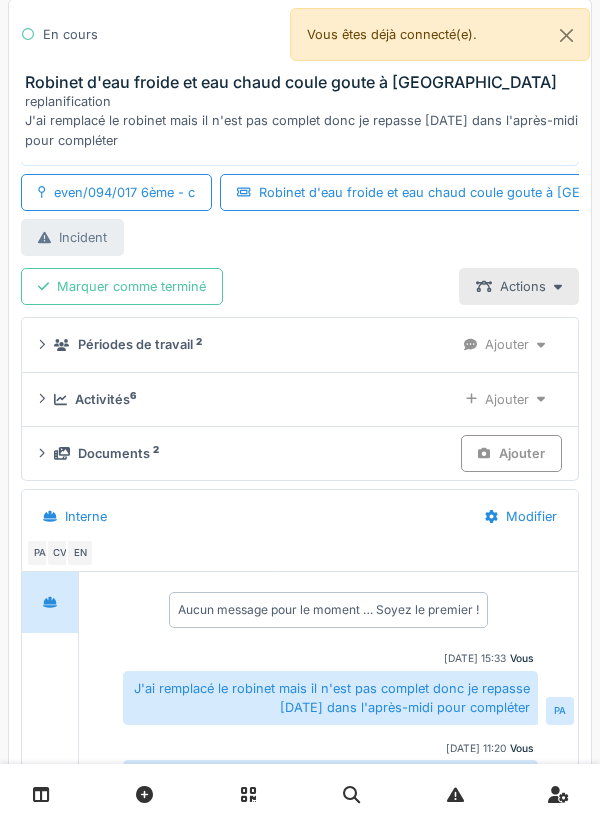 click on "Marquer comme terminé" at bounding box center (122, 286) 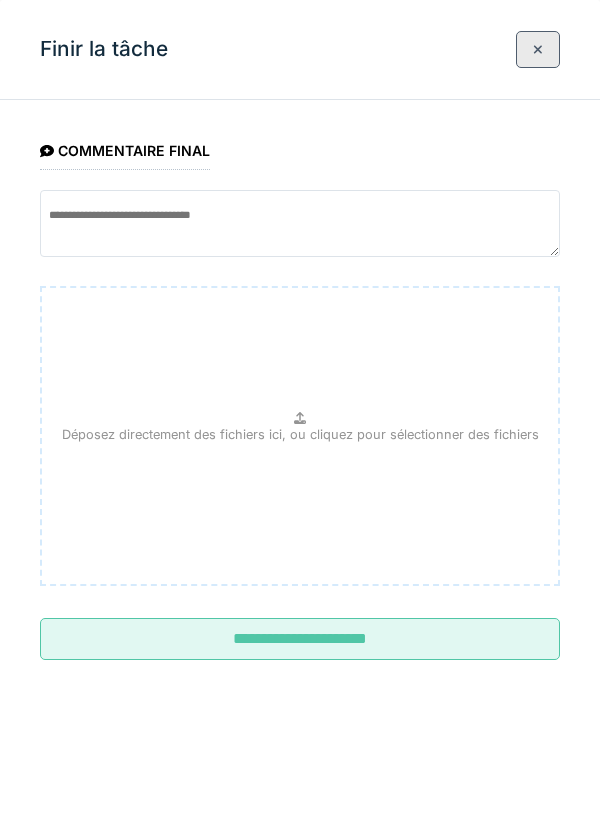 click on "**********" at bounding box center (300, 639) 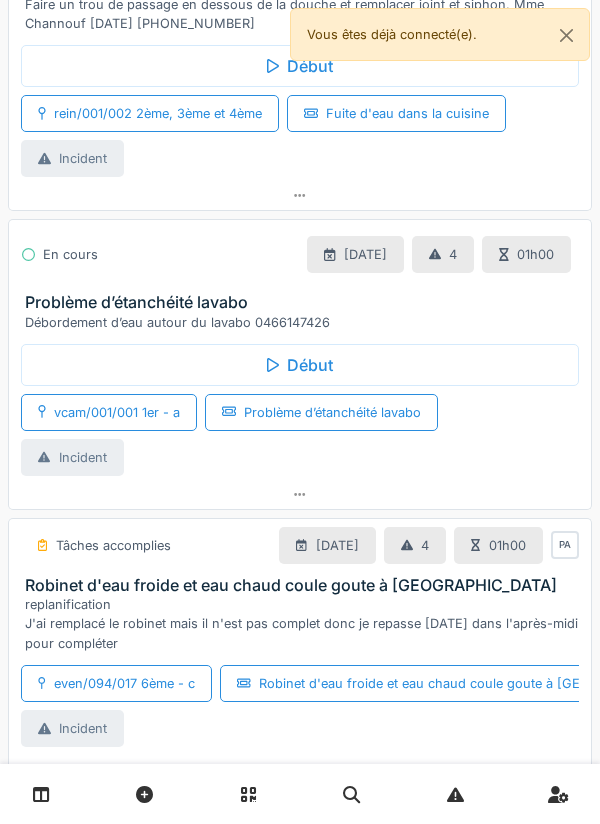 scroll, scrollTop: 994, scrollLeft: 0, axis: vertical 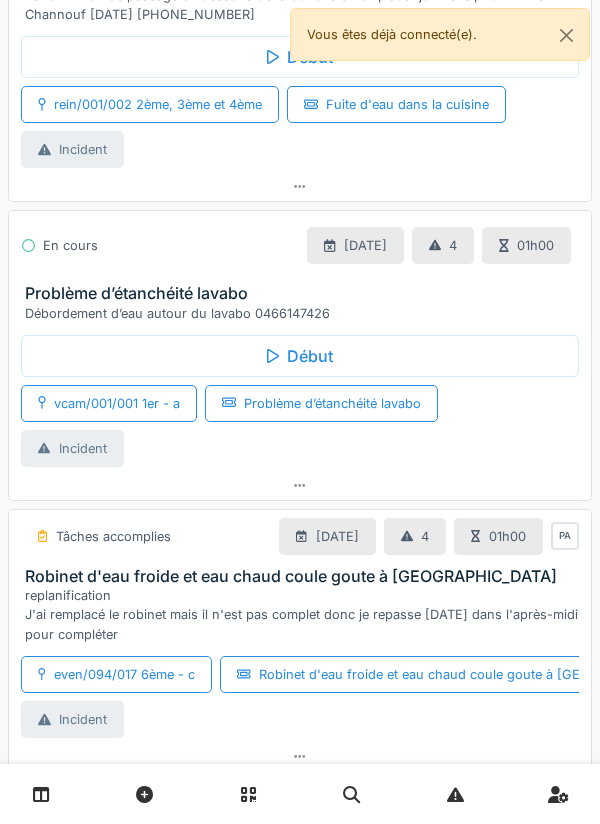 click on "Débordement d’eau autour du lavabo 0466147426" at bounding box center (304, 313) 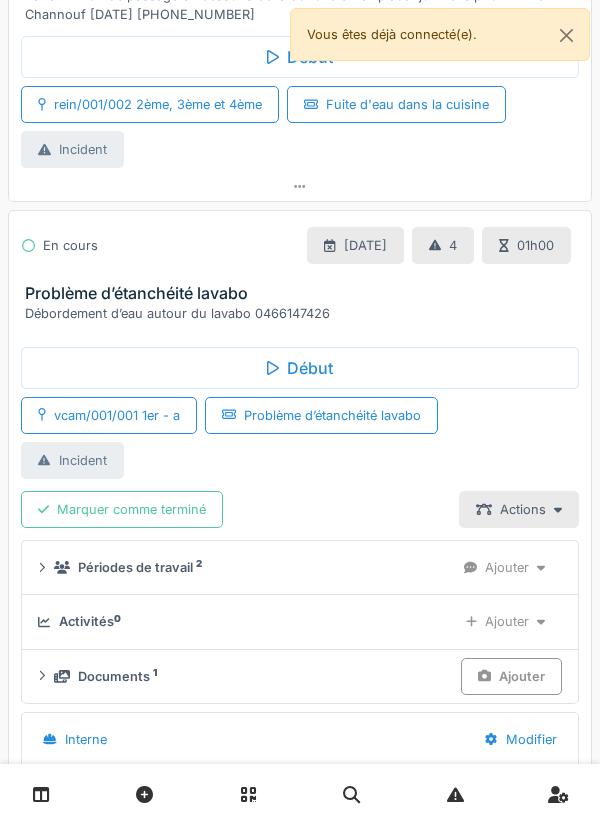 scroll, scrollTop: 1105, scrollLeft: 0, axis: vertical 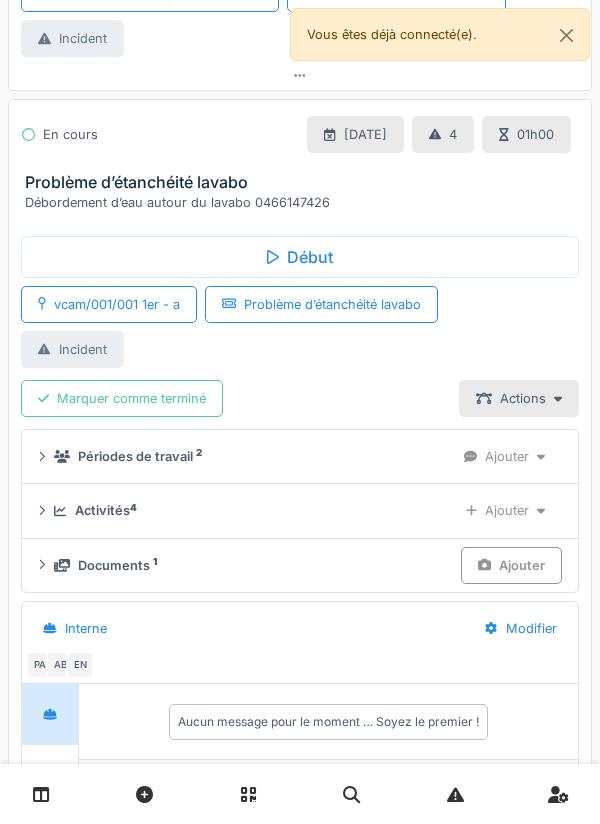 click on "Aucun message pour le moment … Soyez le premier !" at bounding box center [328, 722] 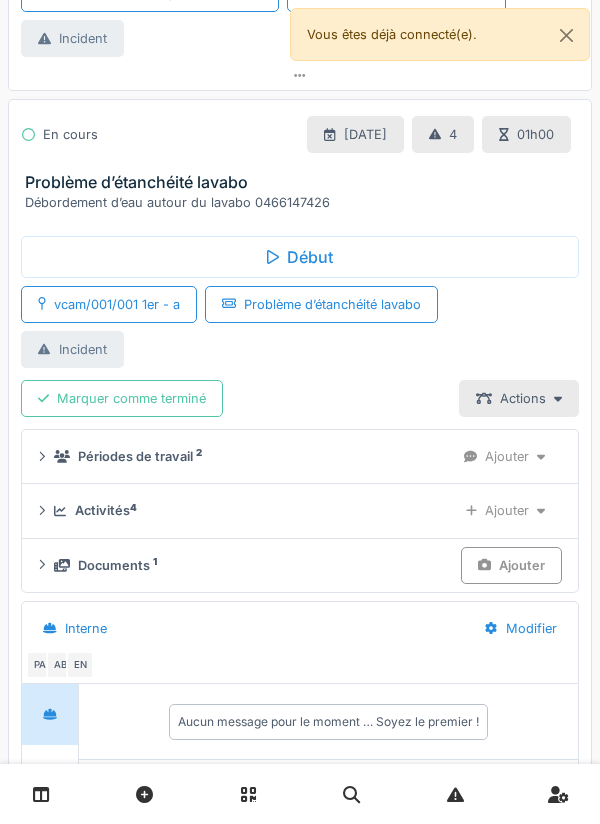 click on "Ajouter" at bounding box center [505, 510] 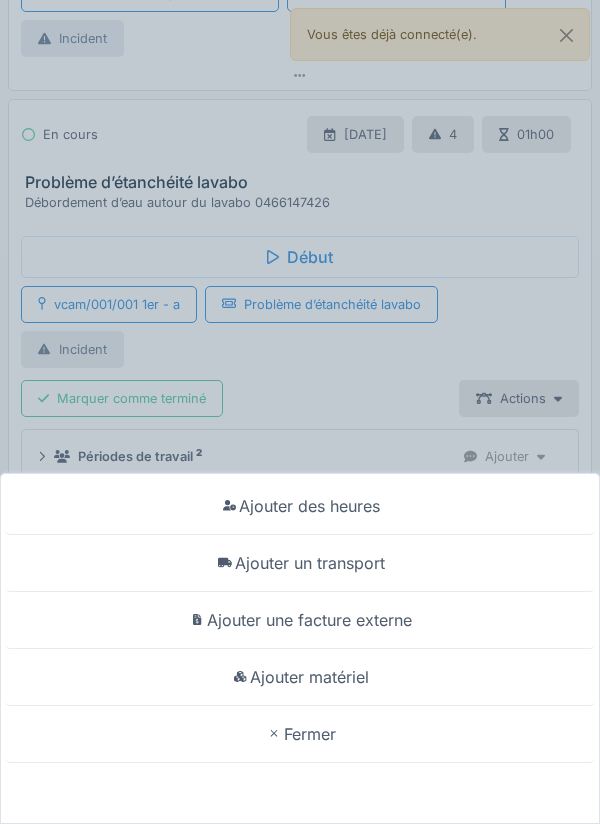 click on "Ajouter matériel" at bounding box center [300, 677] 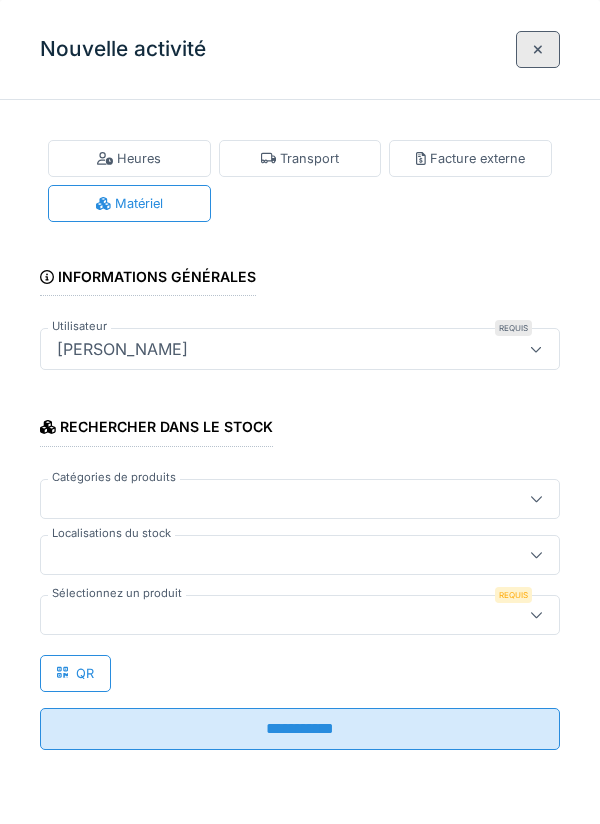 click on "**********" at bounding box center (300, 729) 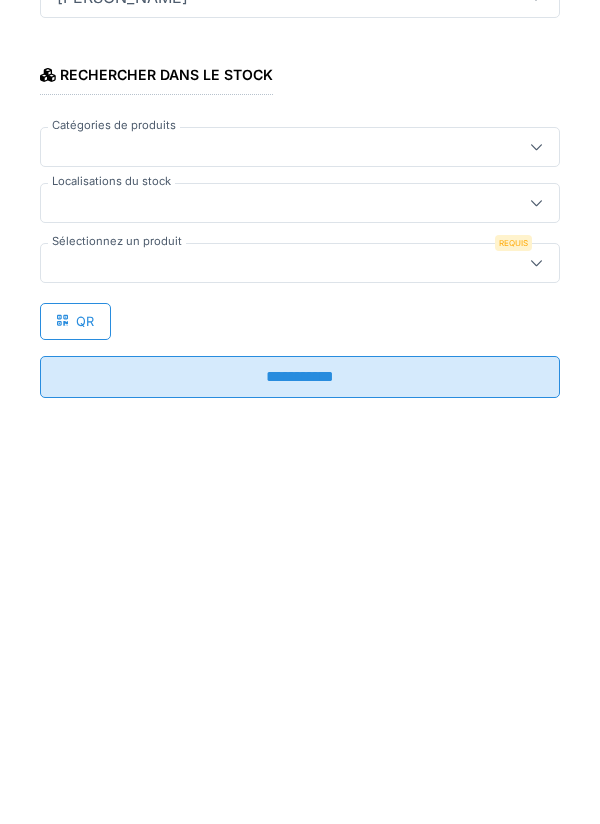 click at bounding box center [274, 555] 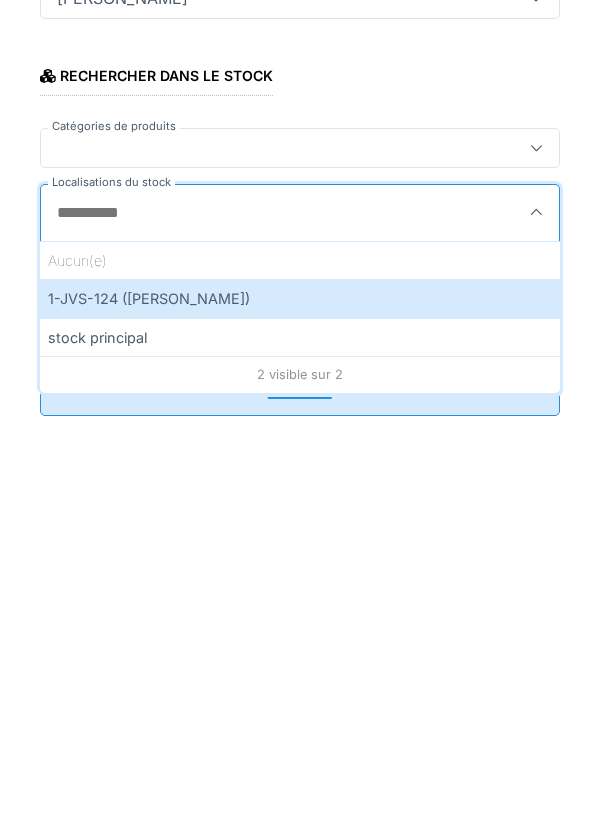 click on "1-JVS-124 ([PERSON_NAME])" at bounding box center [300, 649] 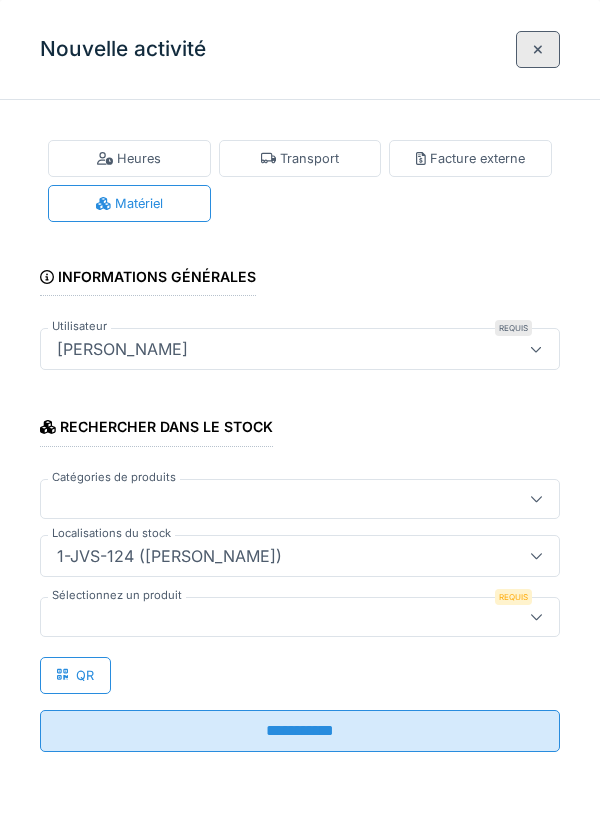 click at bounding box center (274, 617) 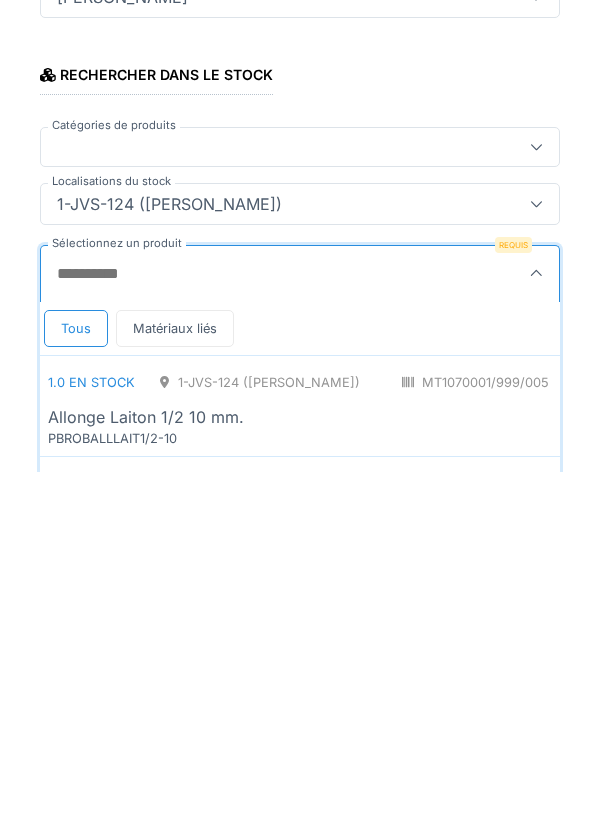 scroll, scrollTop: 1, scrollLeft: 0, axis: vertical 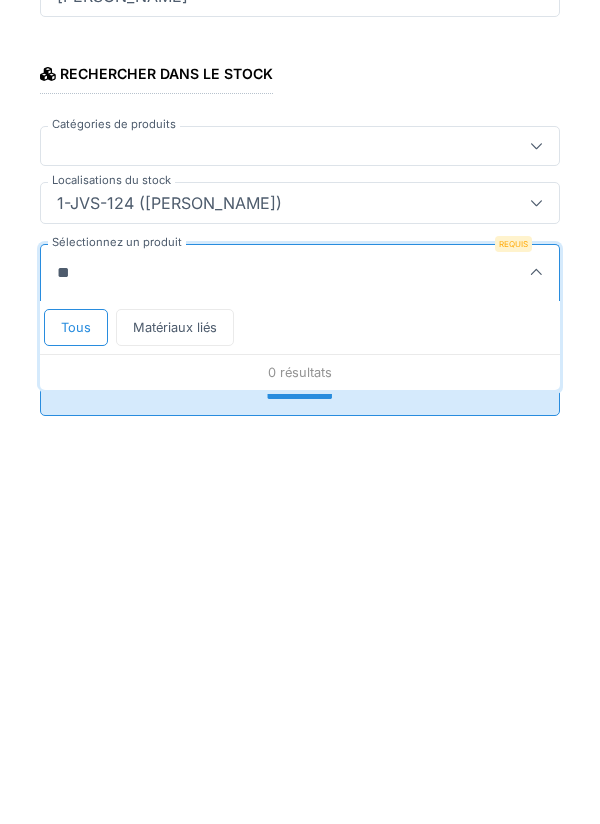 type on "*" 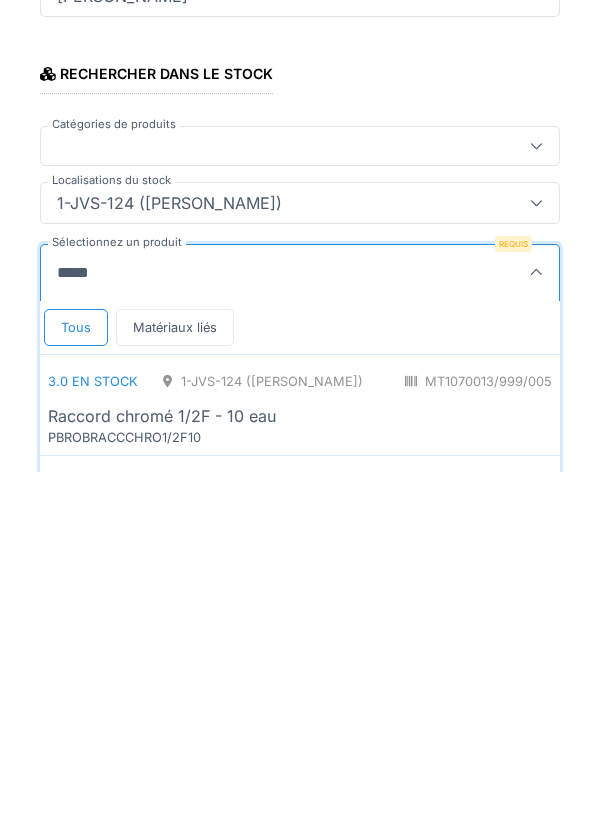 type on "******" 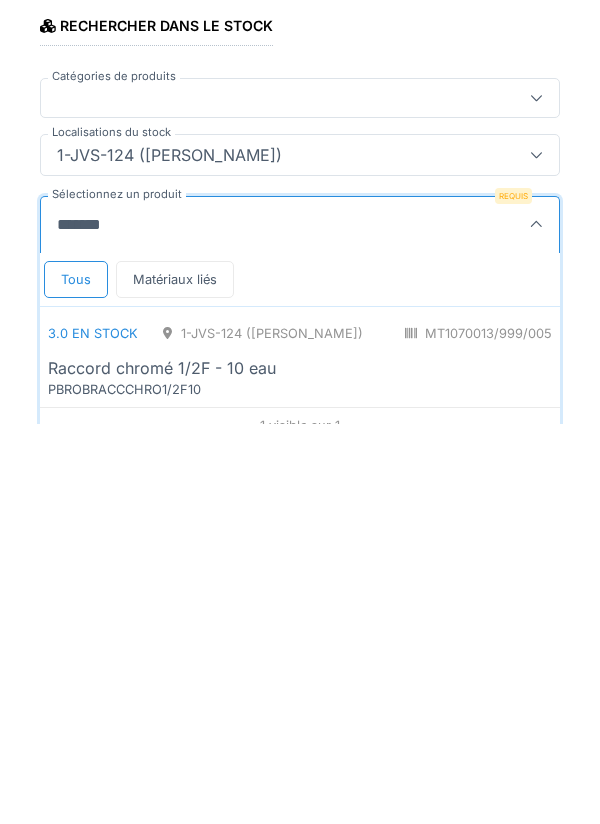 scroll, scrollTop: 20, scrollLeft: 0, axis: vertical 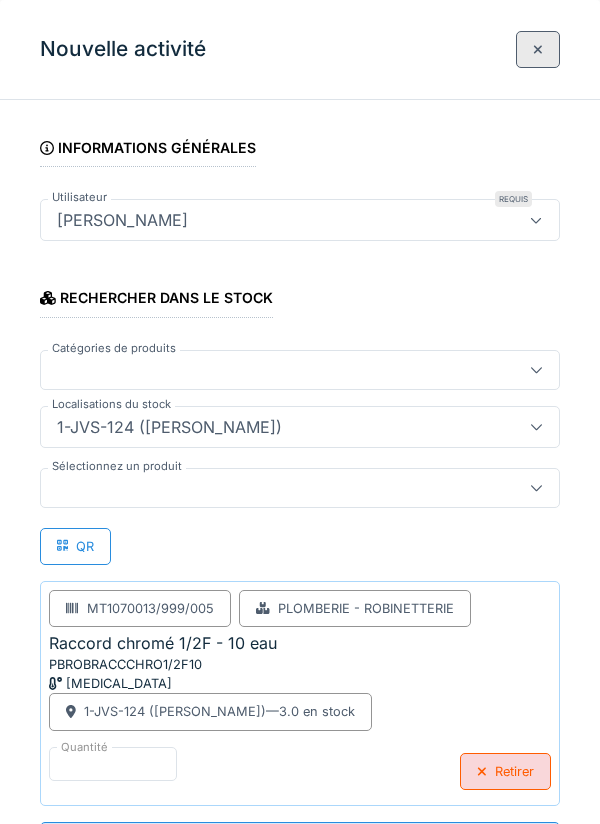 click on "MT1070013/999/005 Plomberie - Robinetterie Raccord chromé 1/2F - 10 eau PBROBRACCCHRO1/2F10   [MEDICAL_DATA] 1-JVS-124 ([PERSON_NAME])  —  3.0 en stock" at bounding box center [300, 660] 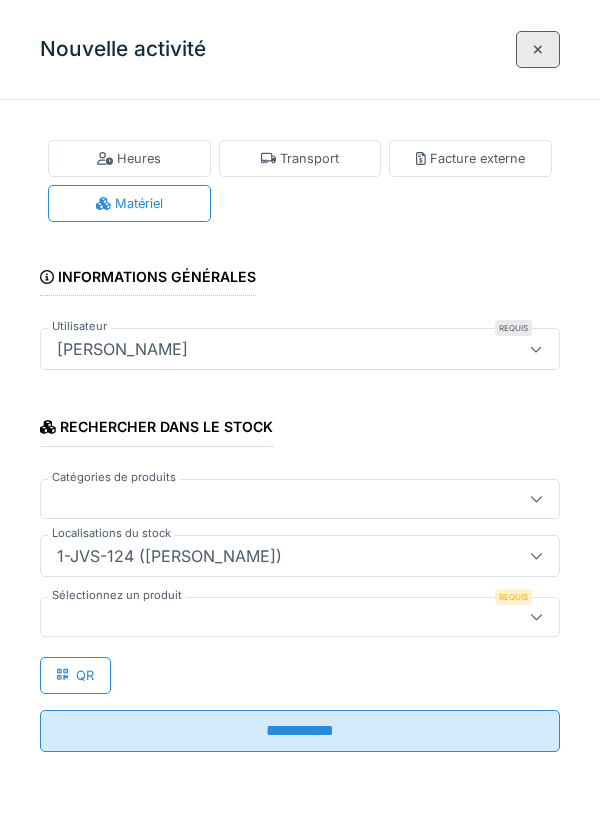 scroll, scrollTop: 0, scrollLeft: 0, axis: both 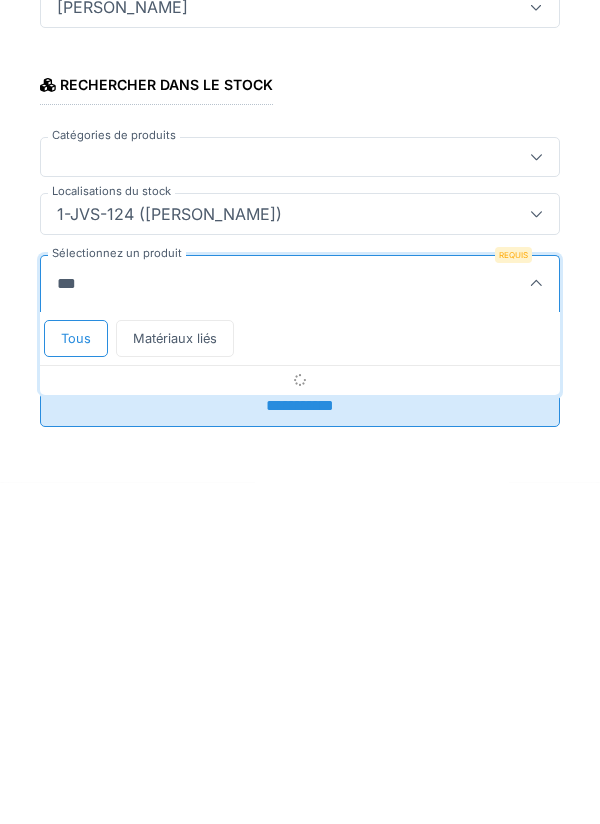 type on "****" 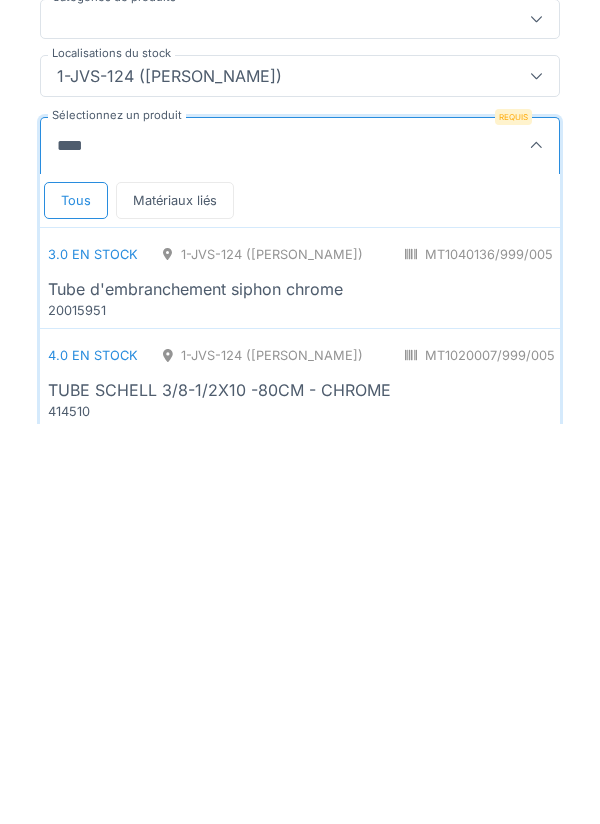 scroll, scrollTop: 122, scrollLeft: 0, axis: vertical 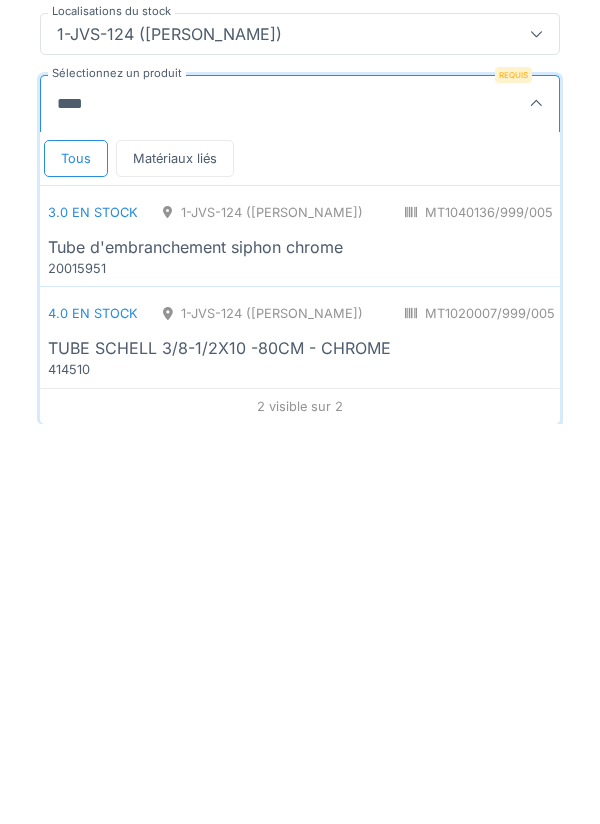 click on "3.0 en stock 1-JVS-124 ([PERSON_NAME]) MT1040136/999/005 Plomberie - Evacuation raccord [MEDICAL_DATA] Tube d'embranchement siphon chrome 20015951" at bounding box center (543, 636) 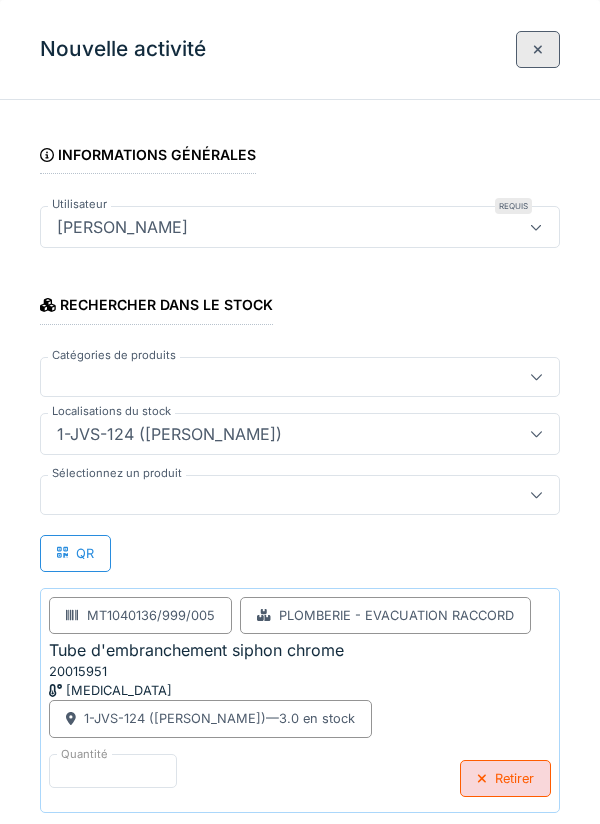 scroll, scrollTop: 129, scrollLeft: 0, axis: vertical 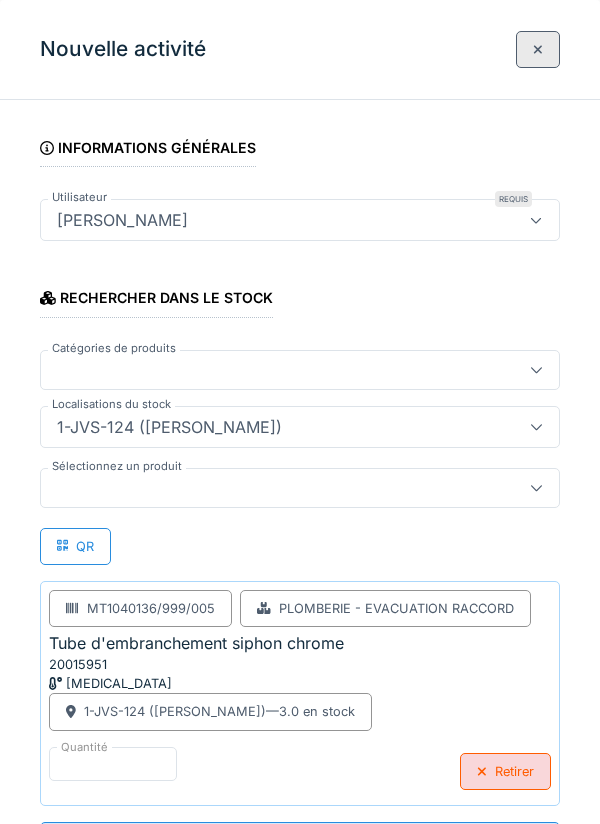 click on "**********" at bounding box center [300, 843] 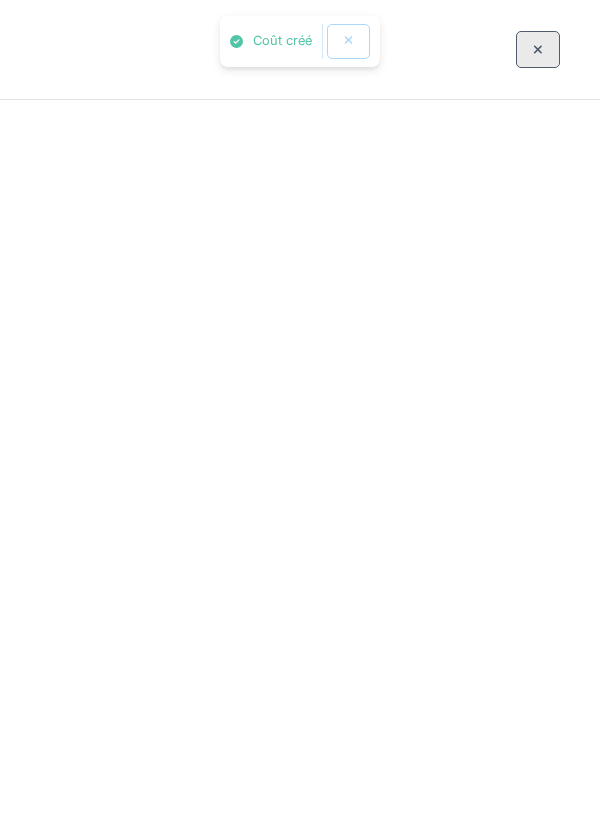 scroll, scrollTop: 0, scrollLeft: 0, axis: both 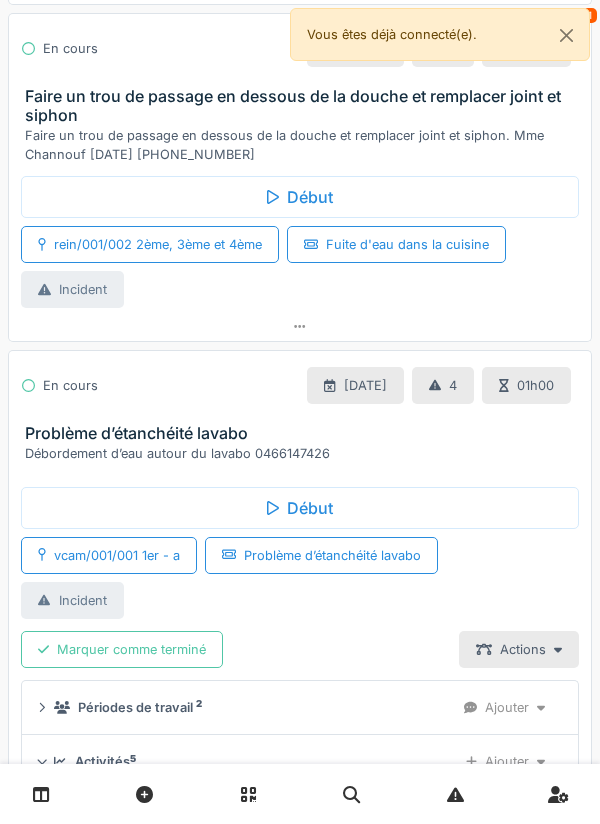click on "Problème d’étanchéité lavabo" at bounding box center [304, 433] 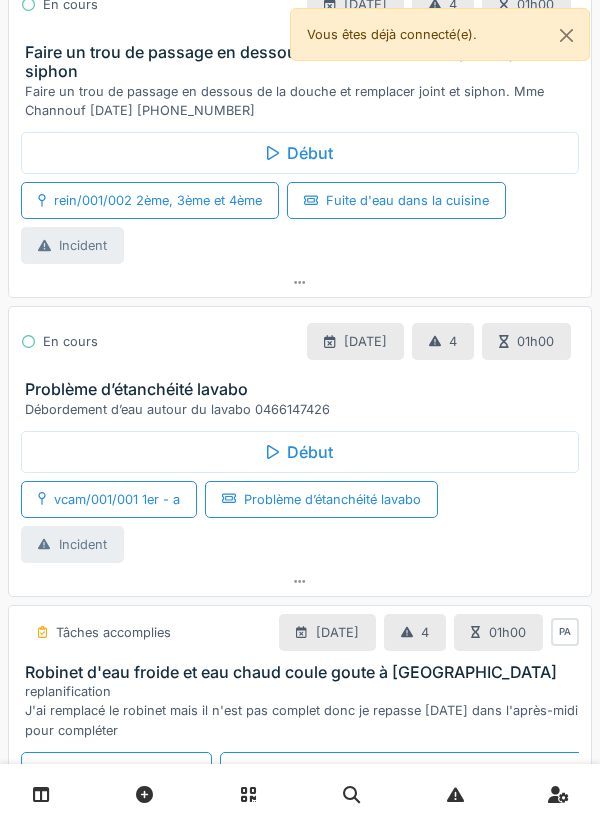 scroll, scrollTop: 889, scrollLeft: 0, axis: vertical 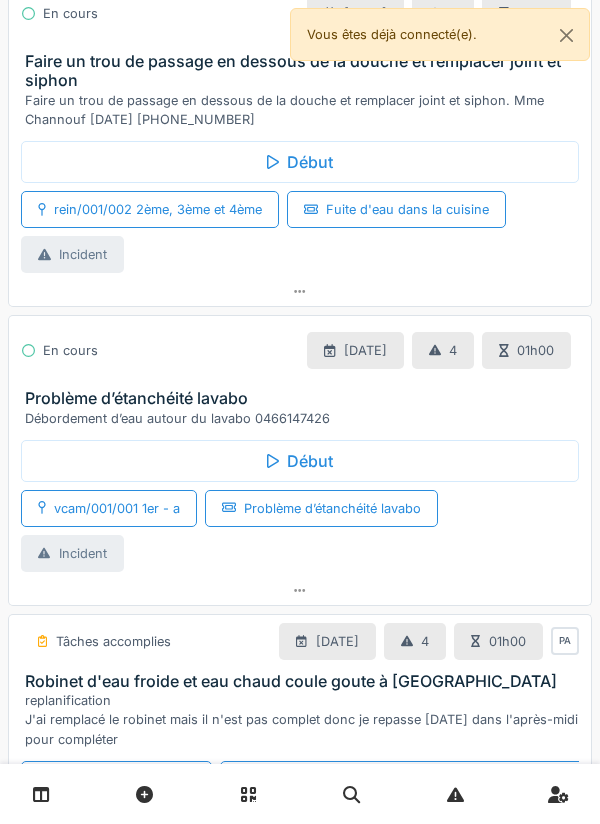 click on "Problème d’étanchéité lavabo" at bounding box center [304, 398] 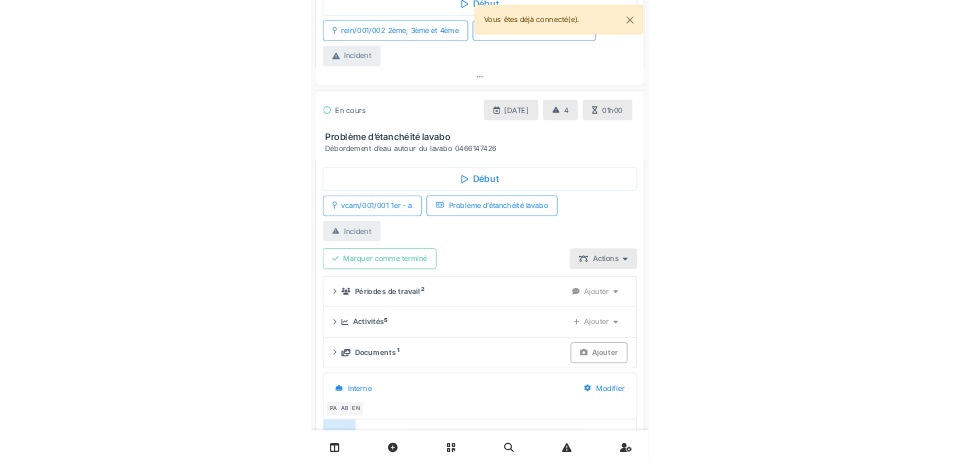 scroll, scrollTop: 1105, scrollLeft: 0, axis: vertical 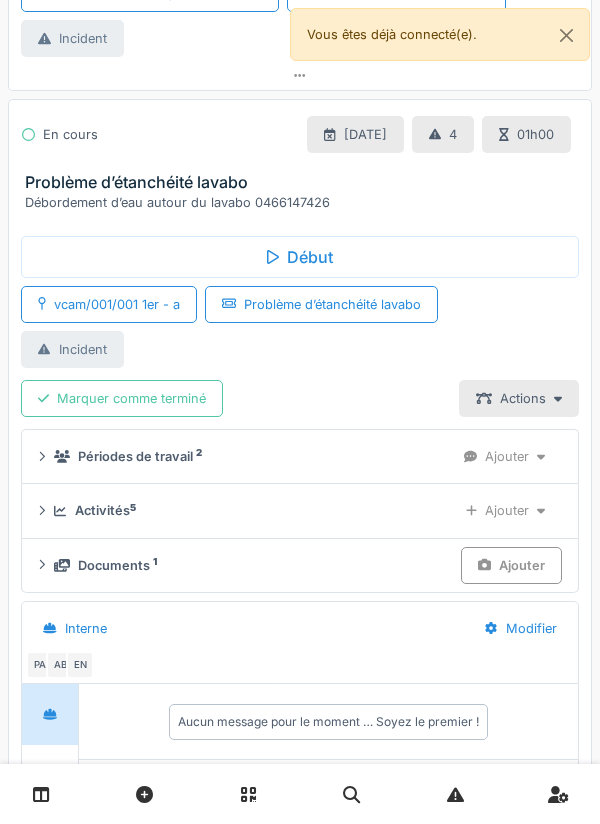 click on "Ajouter" at bounding box center (505, 510) 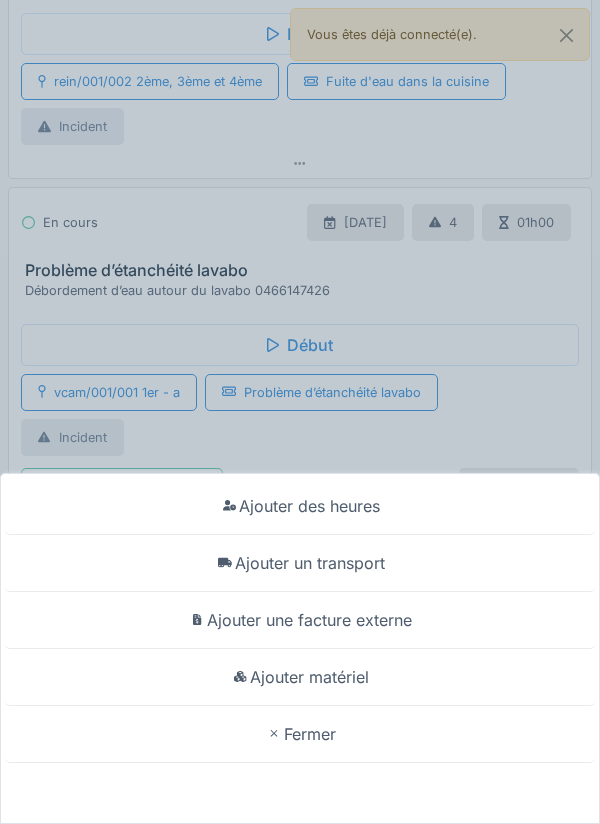 scroll, scrollTop: 1033, scrollLeft: 0, axis: vertical 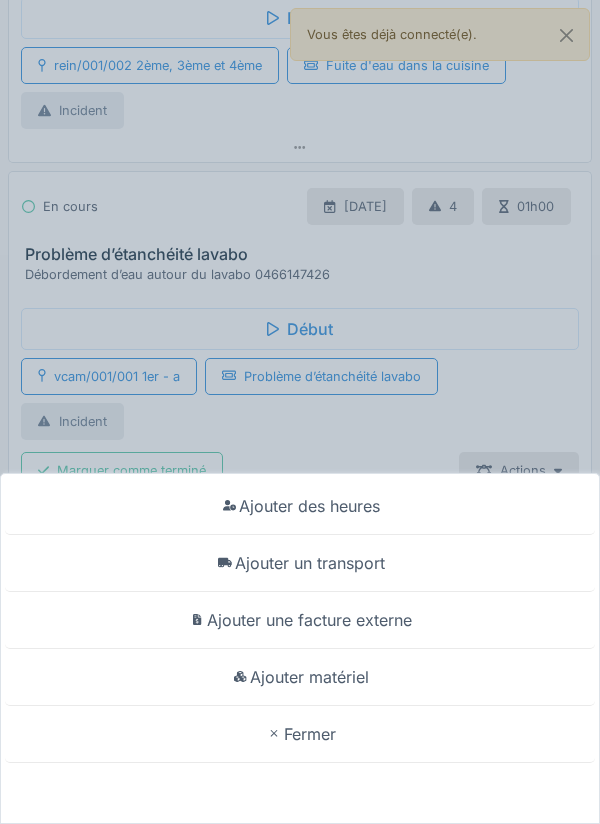 click on "Ajouter des heures Ajouter un transport Ajouter une facture externe Ajouter matériel Fermer" at bounding box center (300, 648) 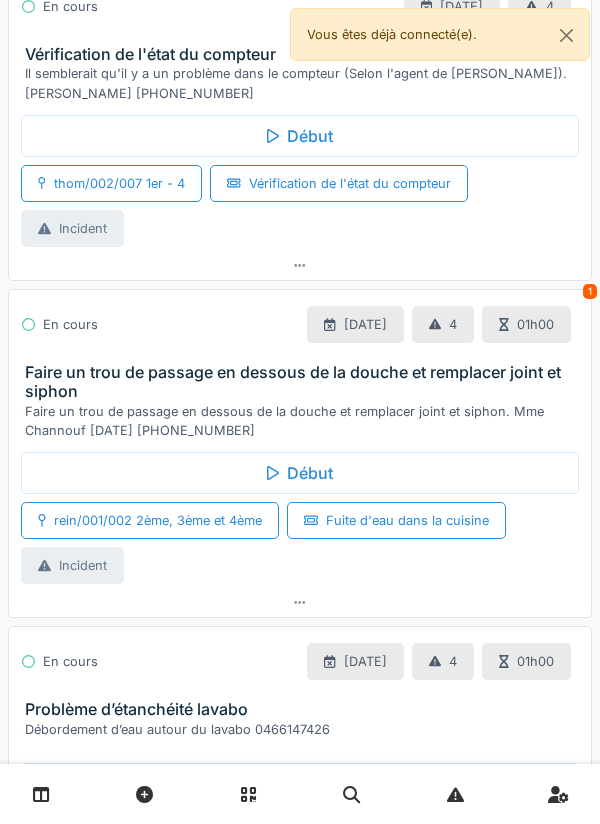 scroll, scrollTop: 576, scrollLeft: 0, axis: vertical 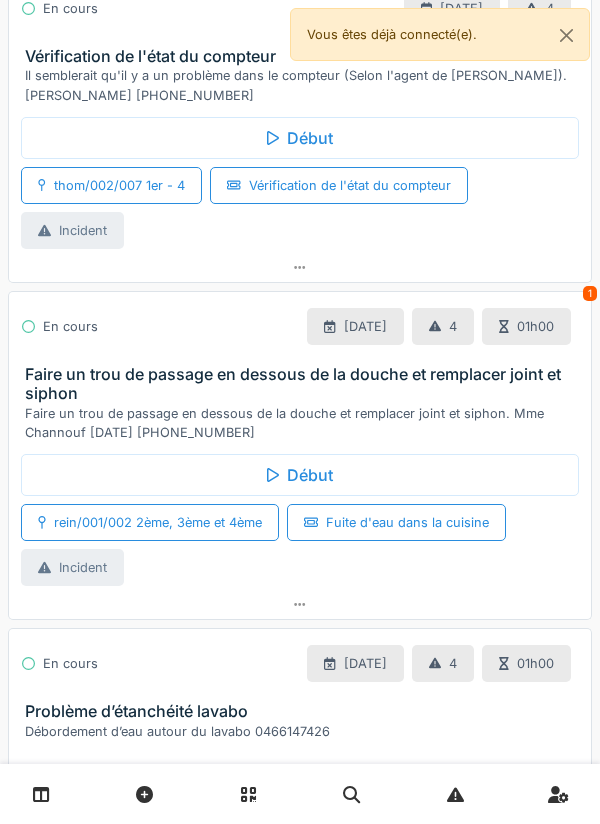 click on "Début rein/001/002 2ème, 3ème et 4ème Fuite d'eau dans la cuisine Incident" at bounding box center [300, 516] 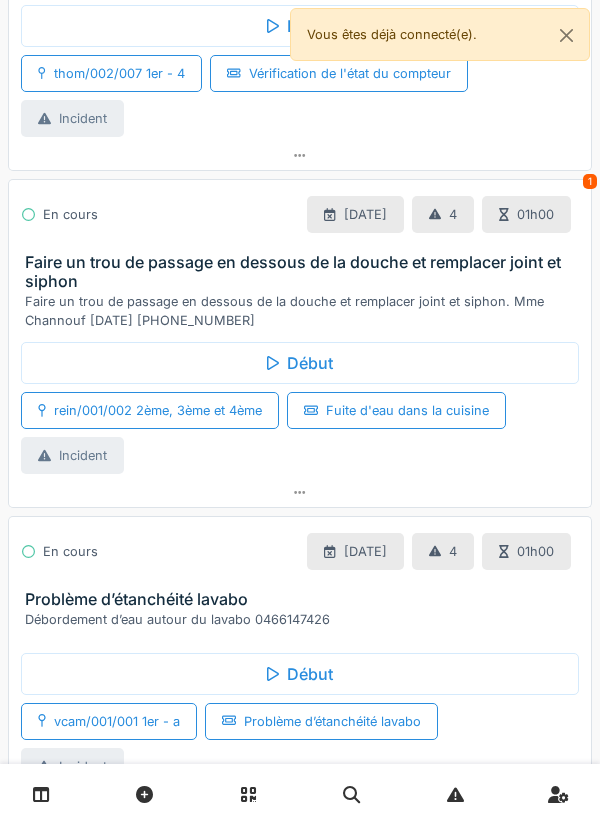 scroll, scrollTop: 689, scrollLeft: 0, axis: vertical 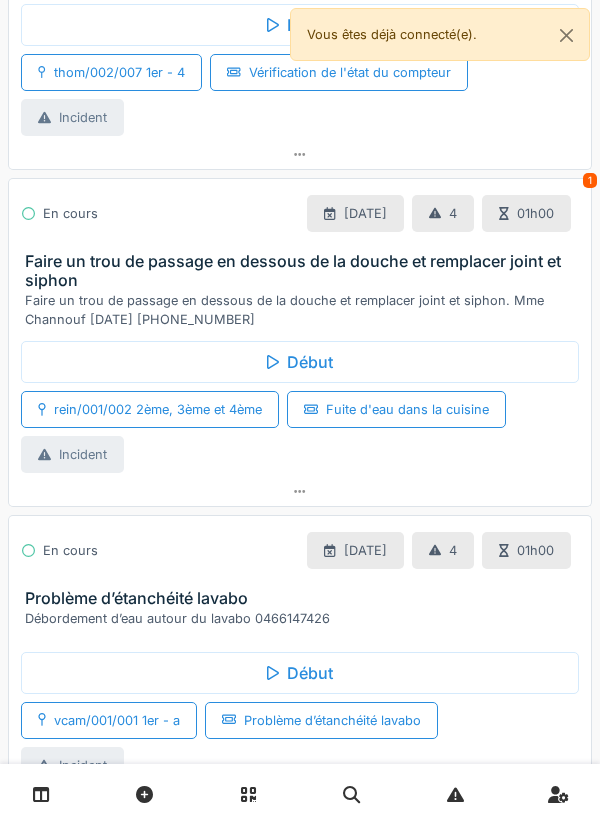 click on "1" at bounding box center [590, 180] 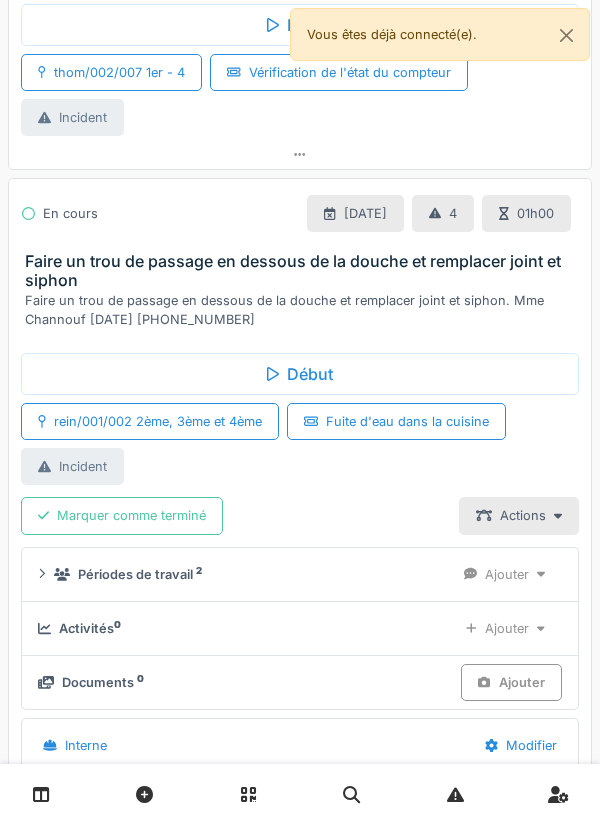 scroll, scrollTop: 766, scrollLeft: 0, axis: vertical 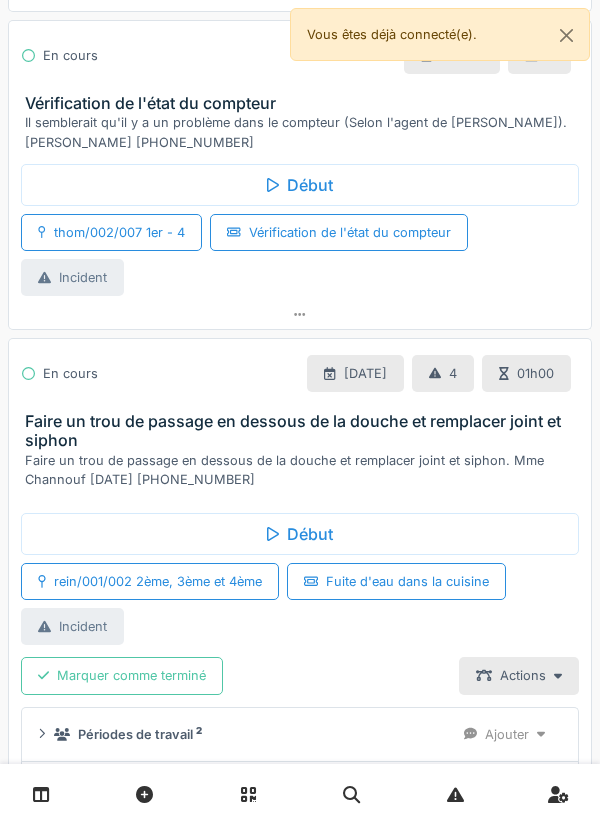 click on "Marquer comme terminé" at bounding box center (122, 675) 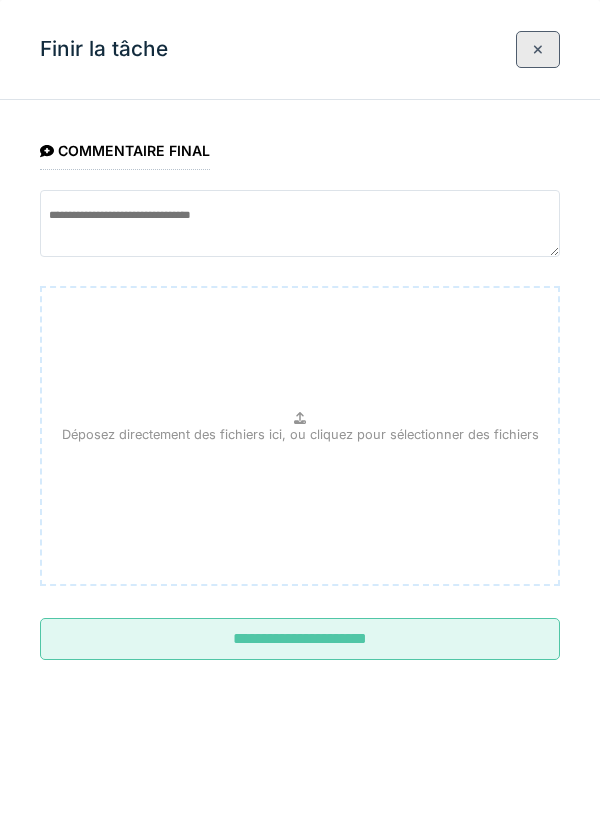 click on "**********" at bounding box center (300, 639) 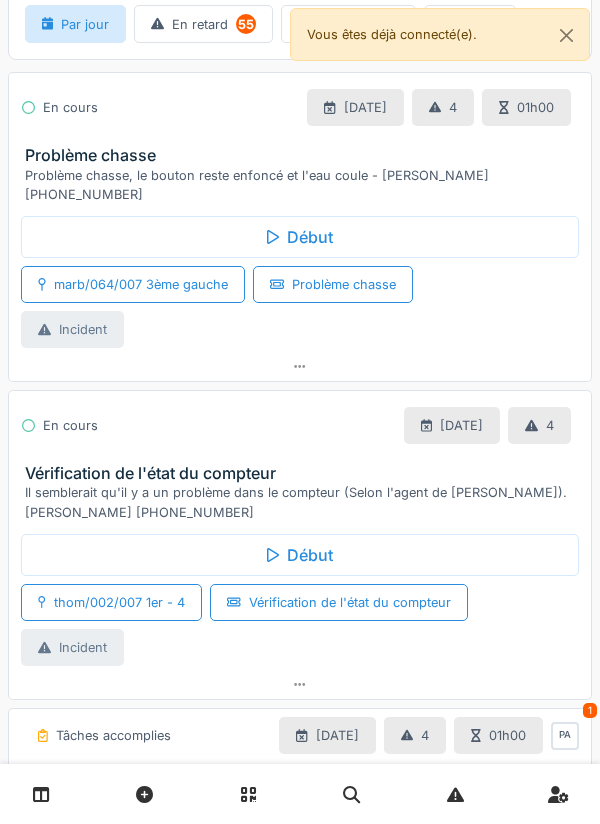 scroll, scrollTop: 157, scrollLeft: 0, axis: vertical 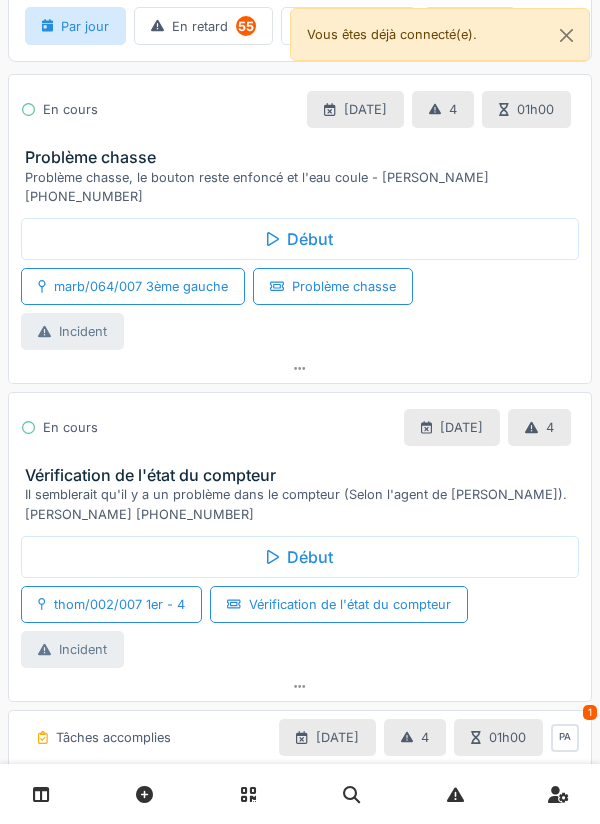 click on "En cours [DATE] 4" at bounding box center (300, 427) 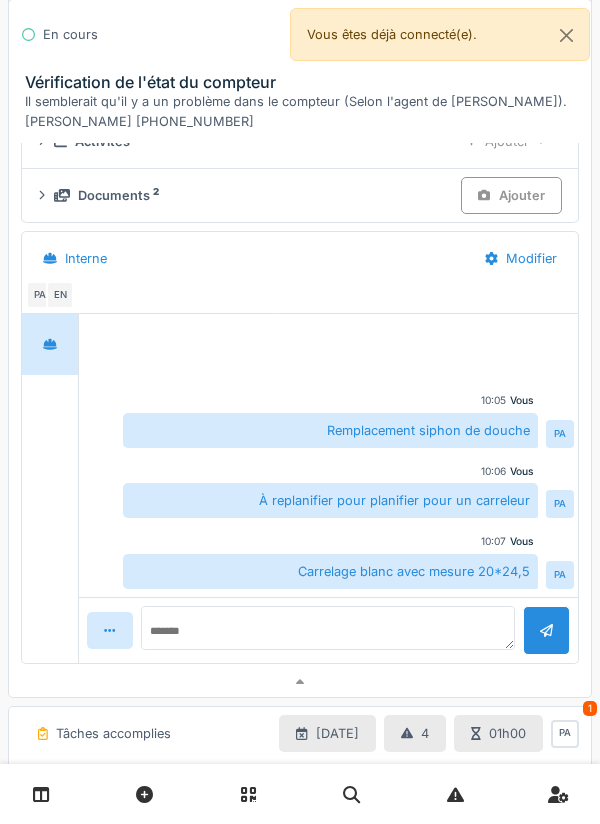 scroll, scrollTop: 844, scrollLeft: 0, axis: vertical 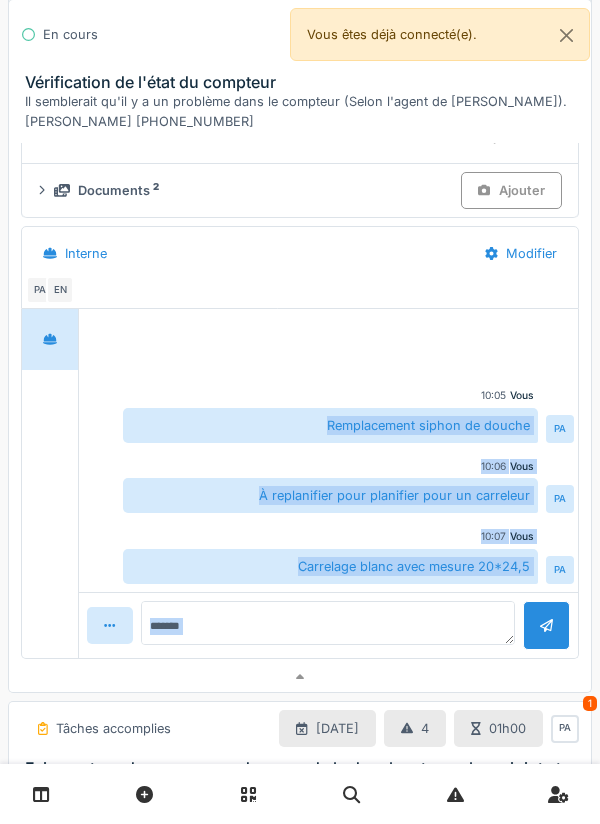 copy on "Remplacement siphon de douche PA Vous   10:06 À replanifier pour planifier pour un carreleur  PA Vous   10:07 Carrelage blanc avec mesure 20*24,5 PA Tâches accomplies [DATE] 4 01h00 PA" 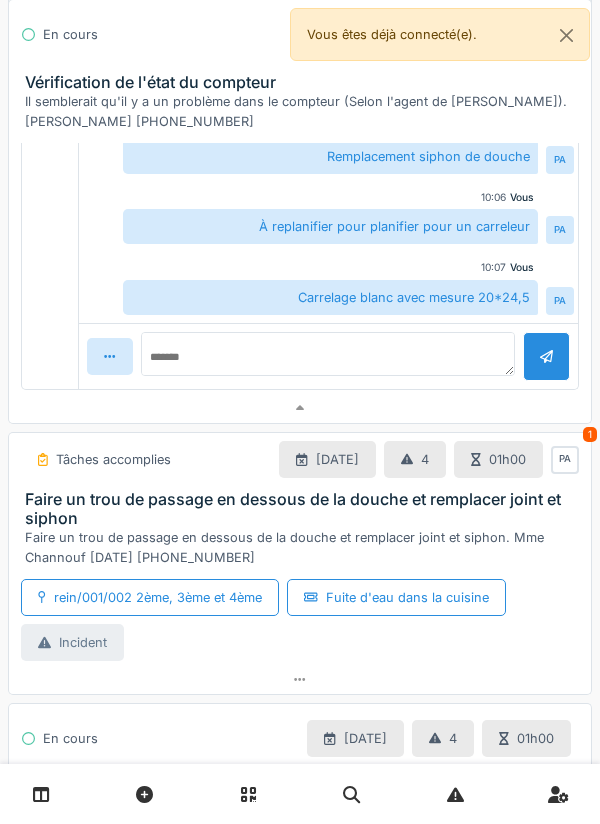 scroll, scrollTop: 1114, scrollLeft: 0, axis: vertical 